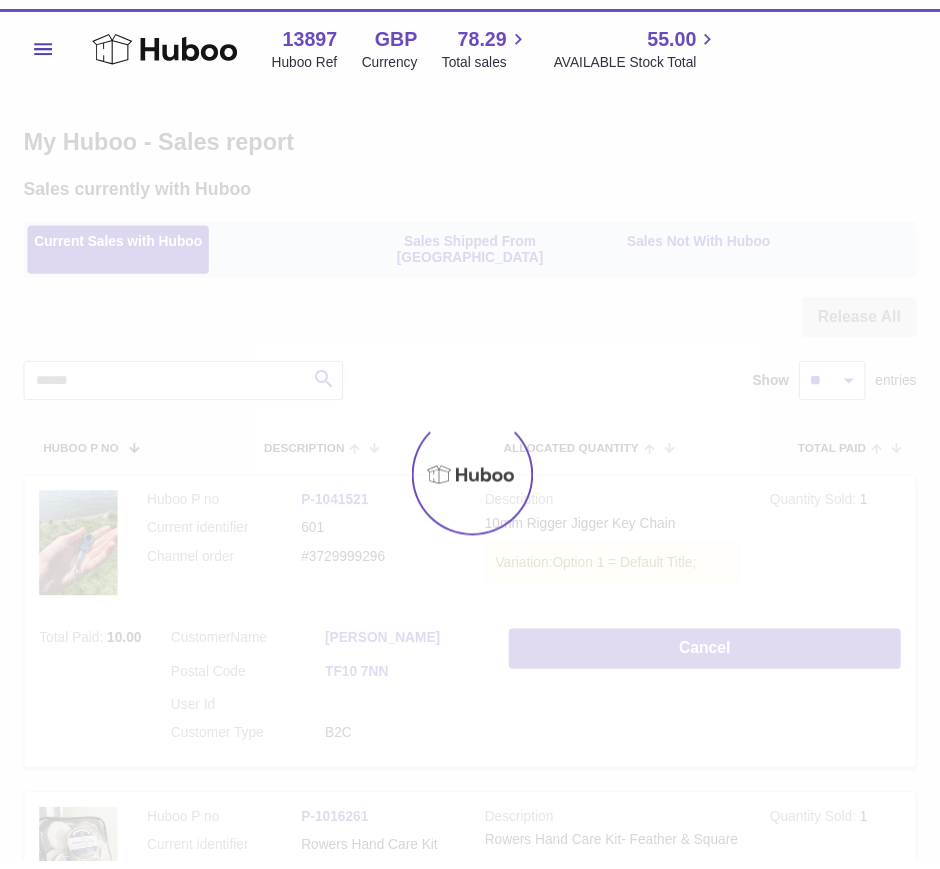 scroll, scrollTop: 0, scrollLeft: 0, axis: both 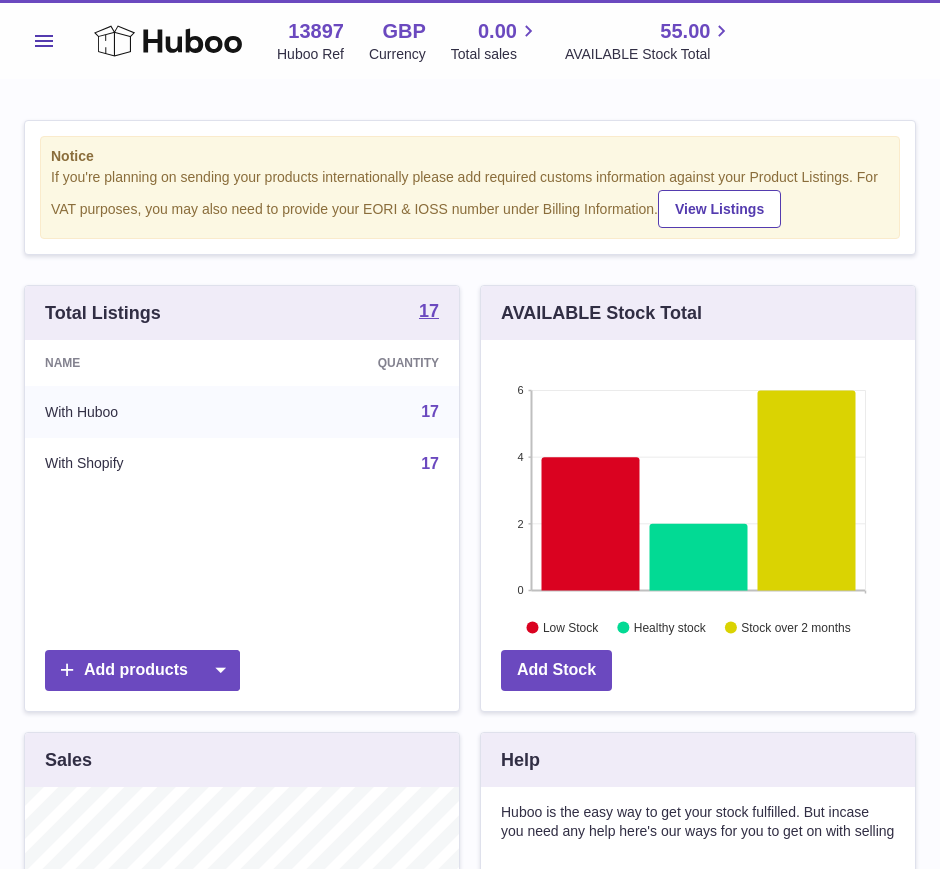click on "Menu" at bounding box center (44, 41) 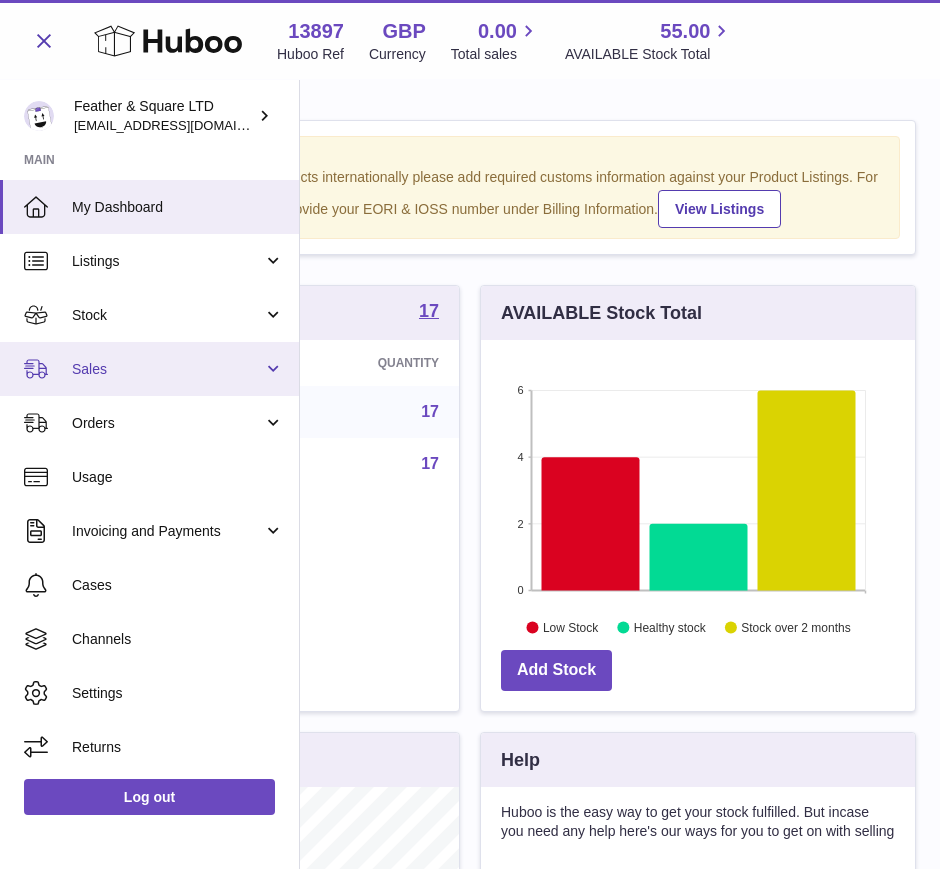 click on "Sales" at bounding box center (167, 369) 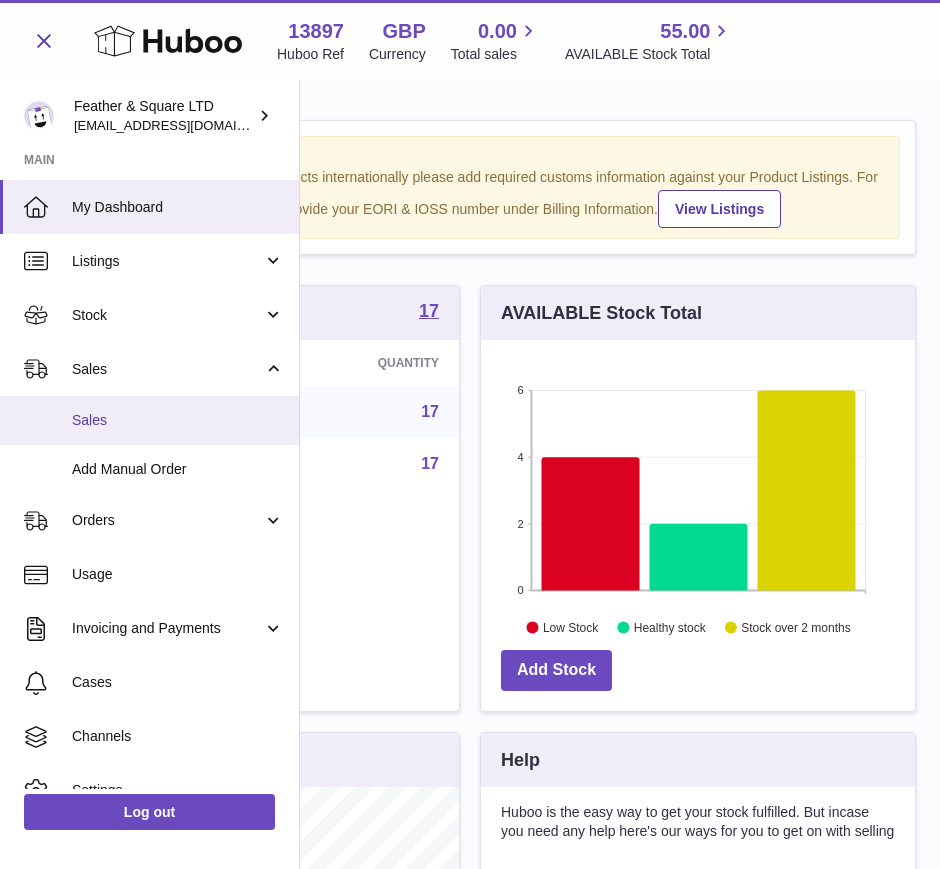 click on "Sales" at bounding box center (178, 420) 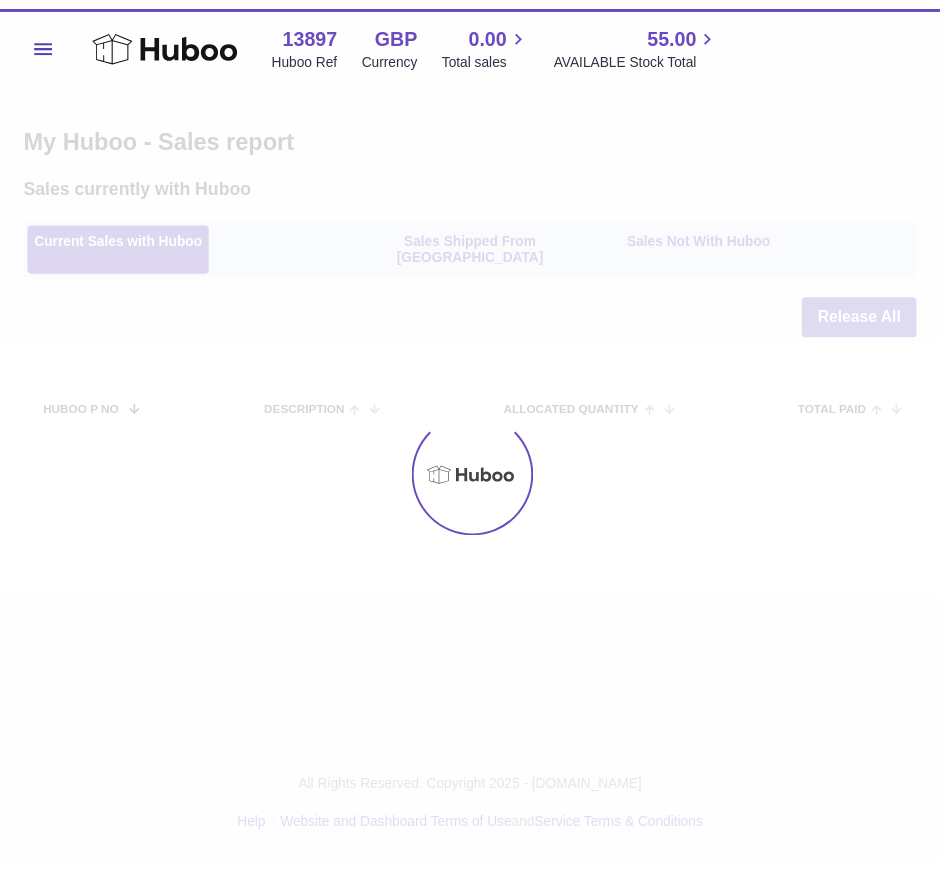 scroll, scrollTop: 0, scrollLeft: 0, axis: both 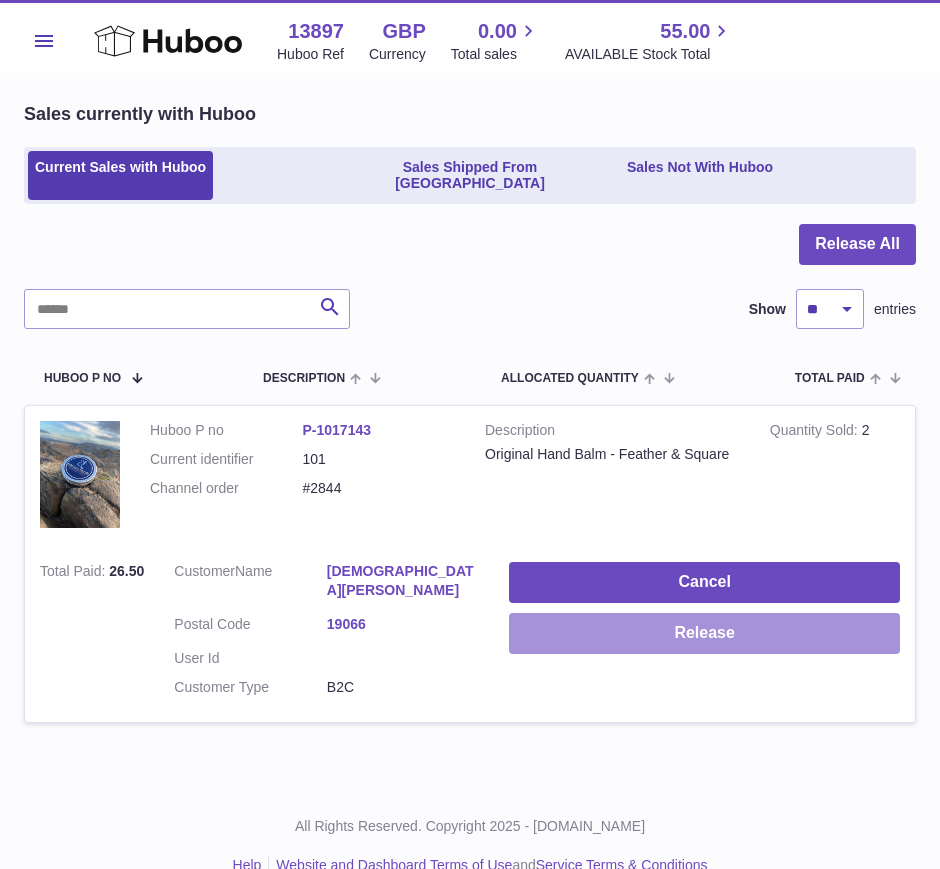 click on "Release" at bounding box center (704, 633) 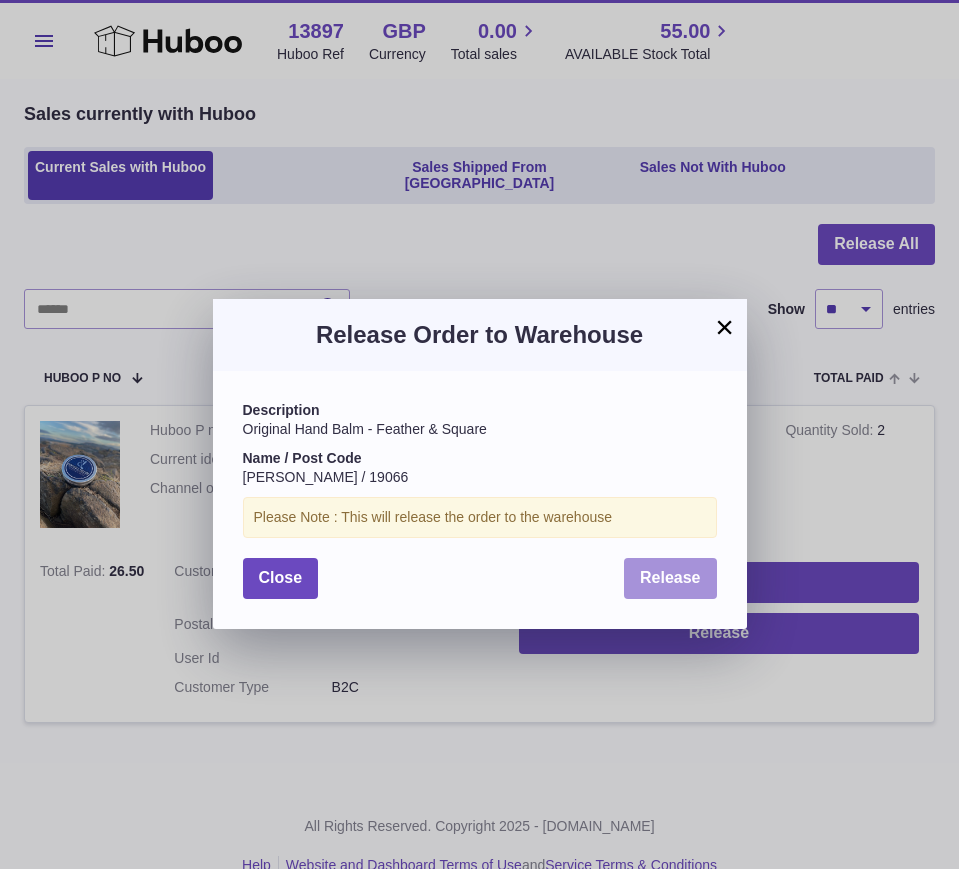 click on "Release" at bounding box center [670, 577] 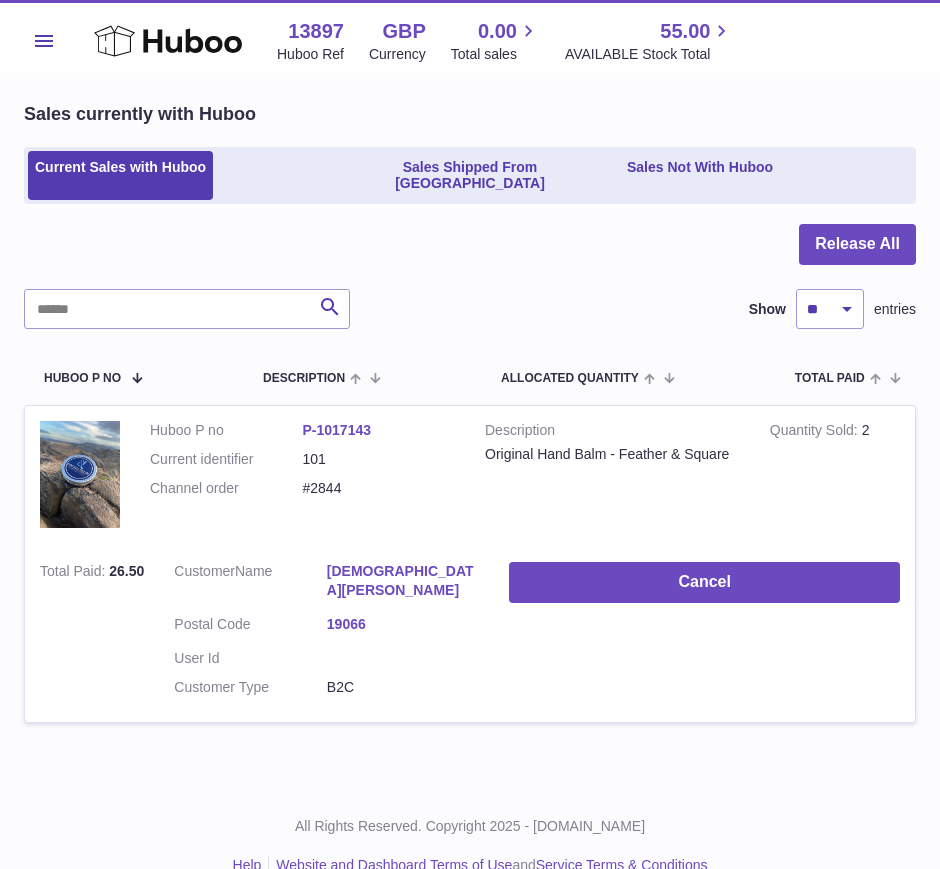 click on "Menu" at bounding box center (44, 41) 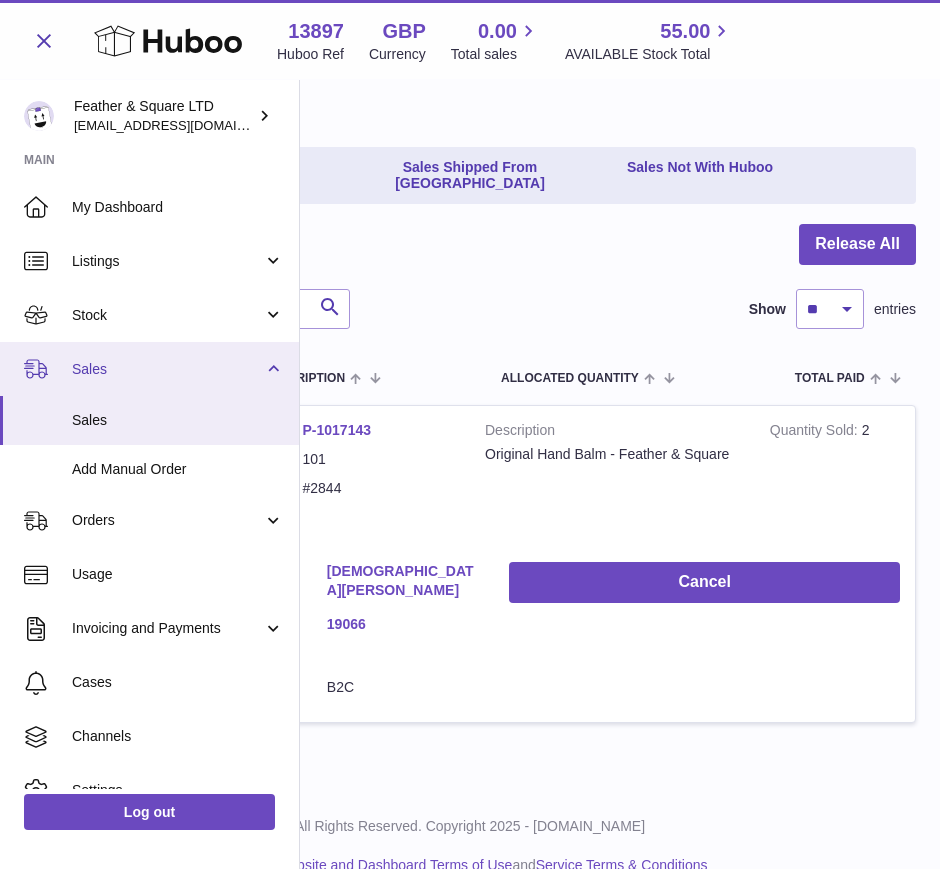 click on "Sales" at bounding box center (167, 369) 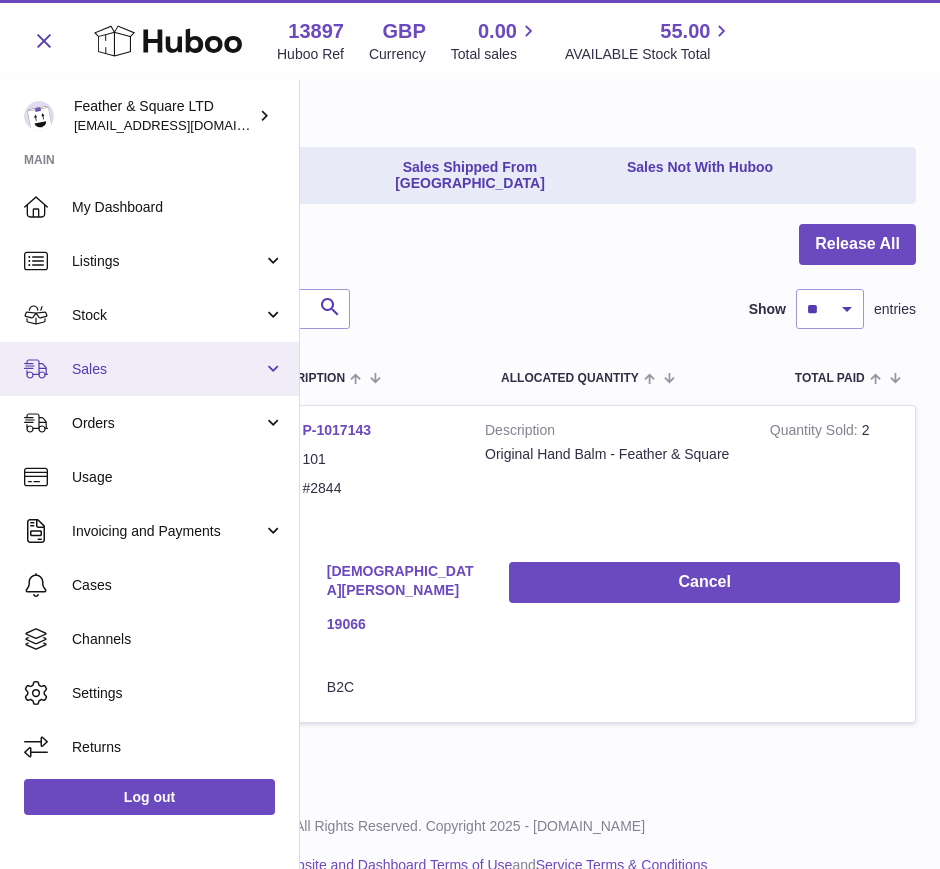 click on "Sales" at bounding box center [167, 369] 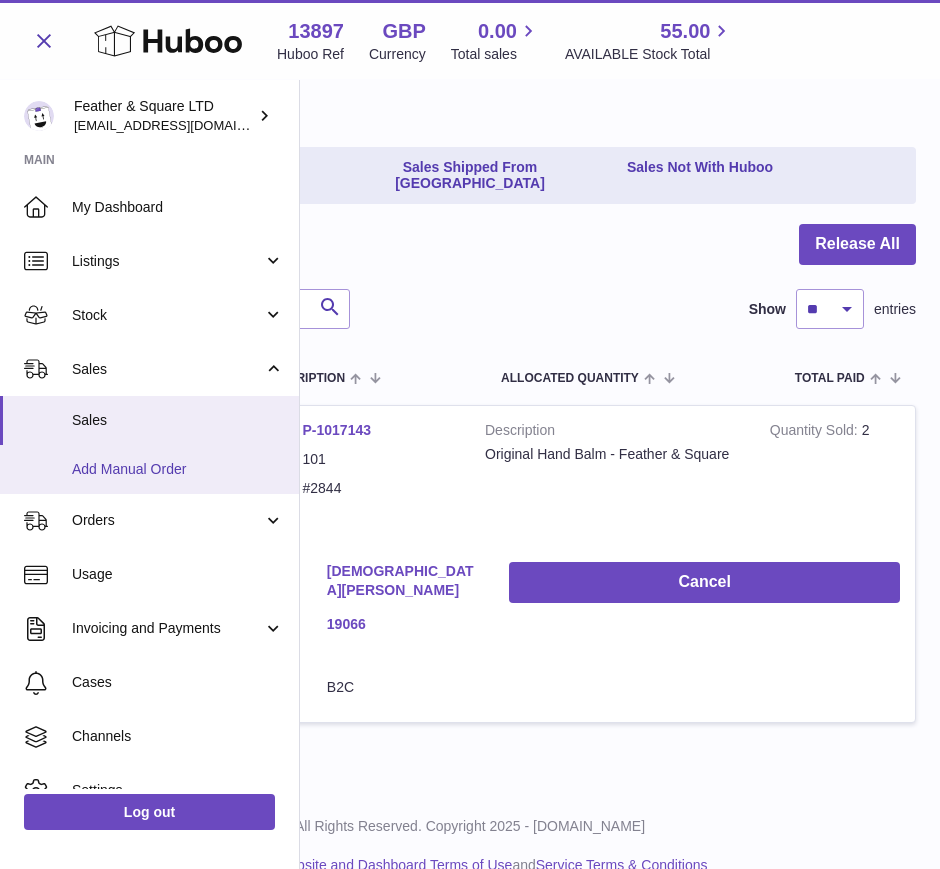click on "Add Manual Order" at bounding box center [178, 469] 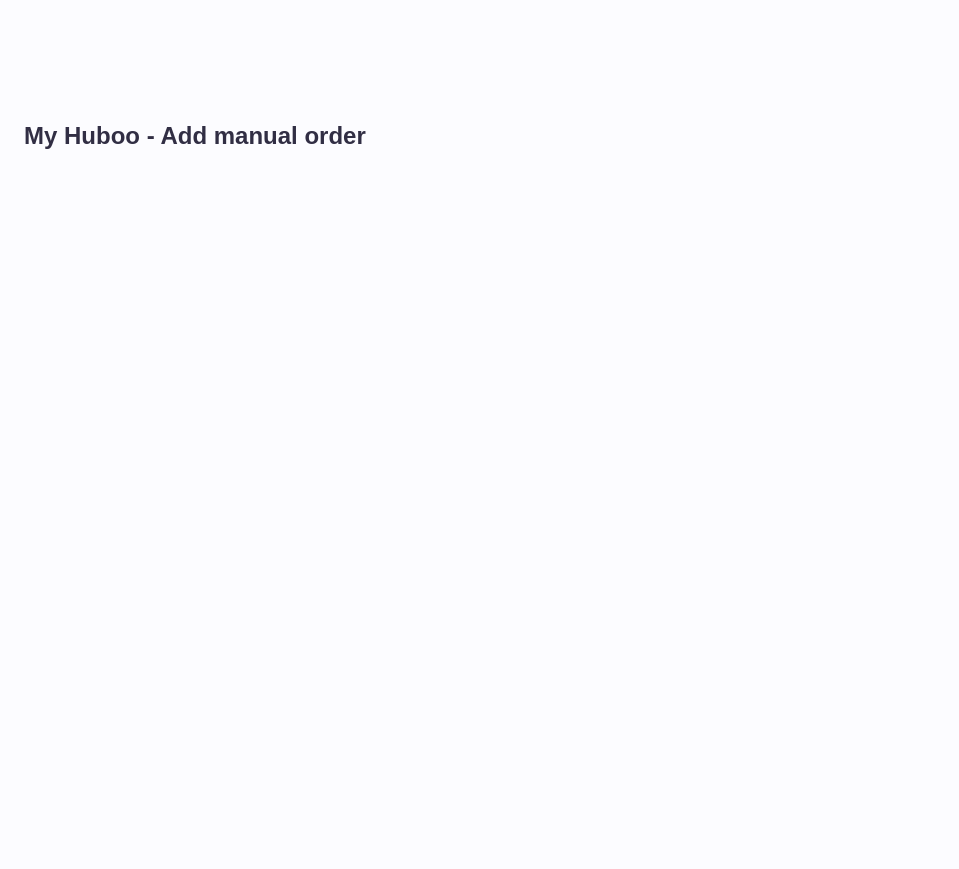 scroll, scrollTop: 0, scrollLeft: 0, axis: both 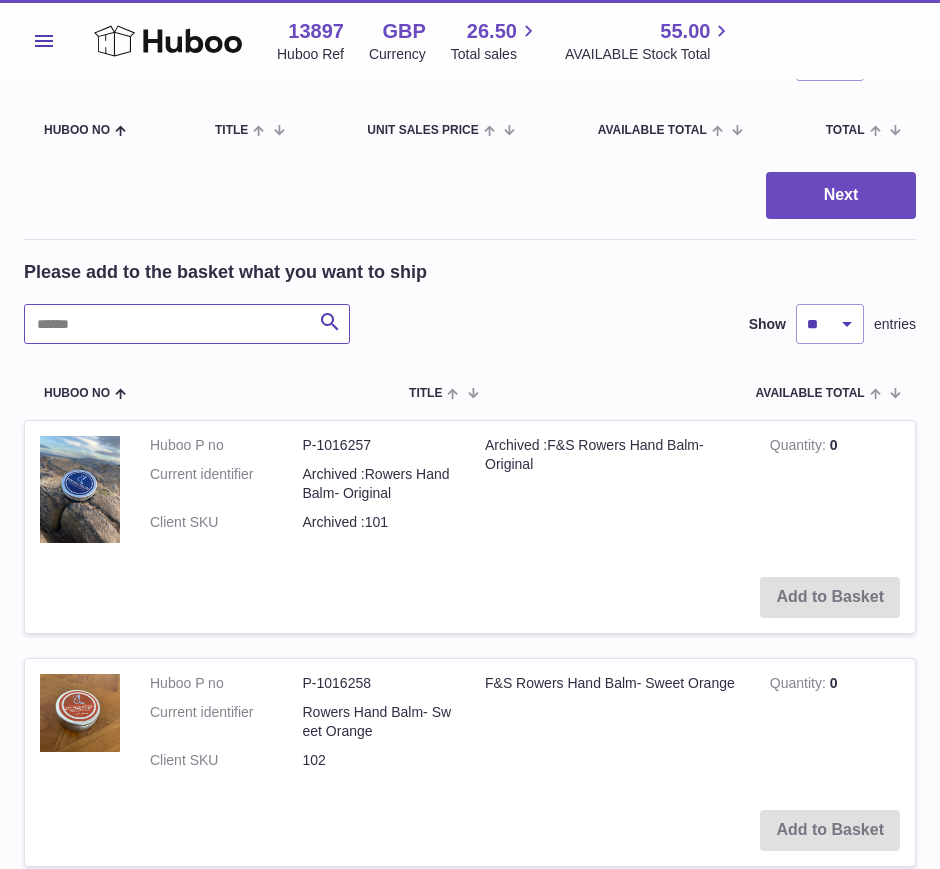 click at bounding box center (187, 324) 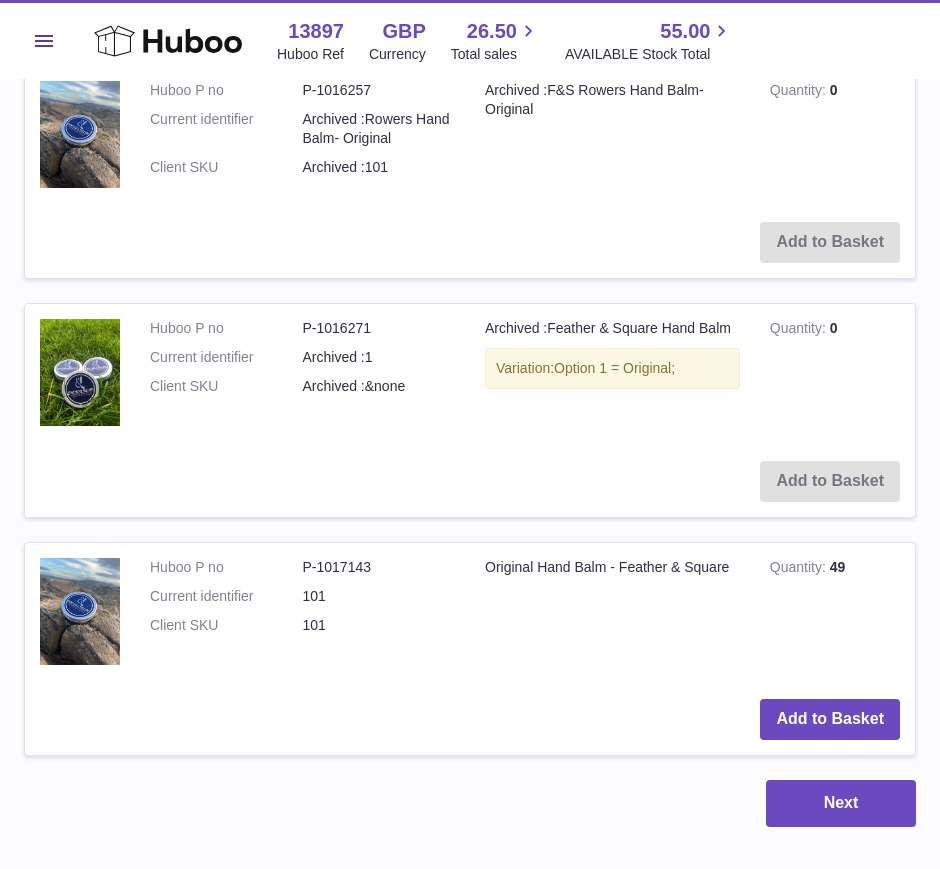 scroll, scrollTop: 561, scrollLeft: 0, axis: vertical 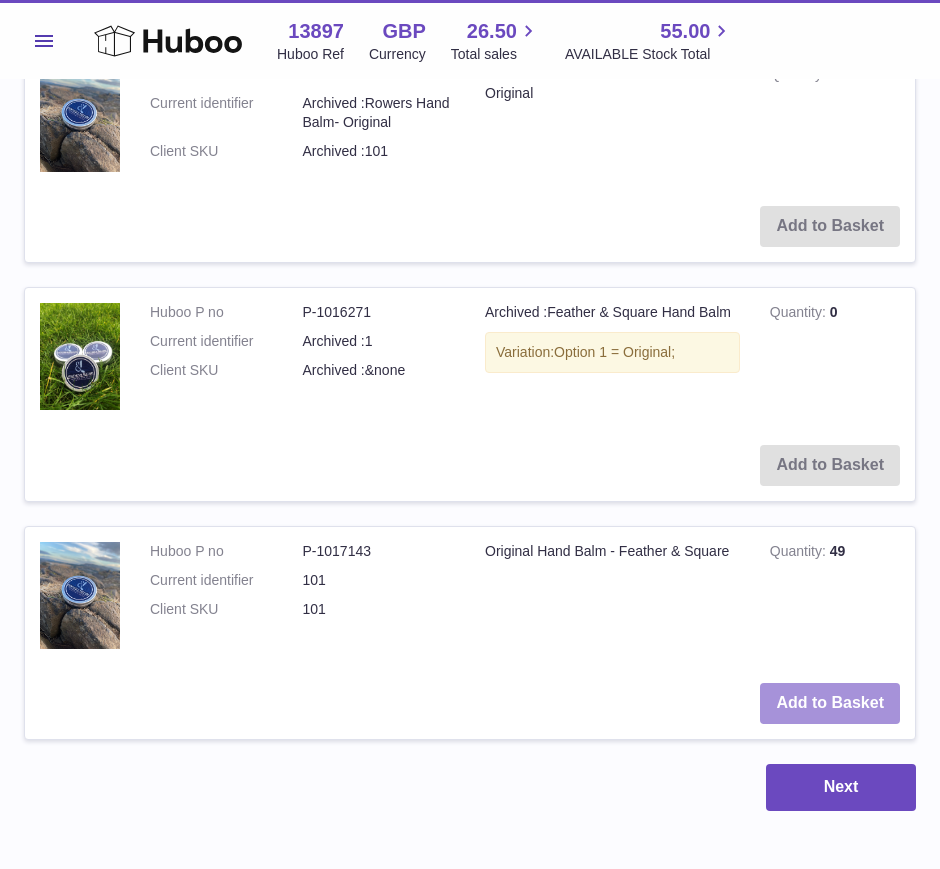 type on "***" 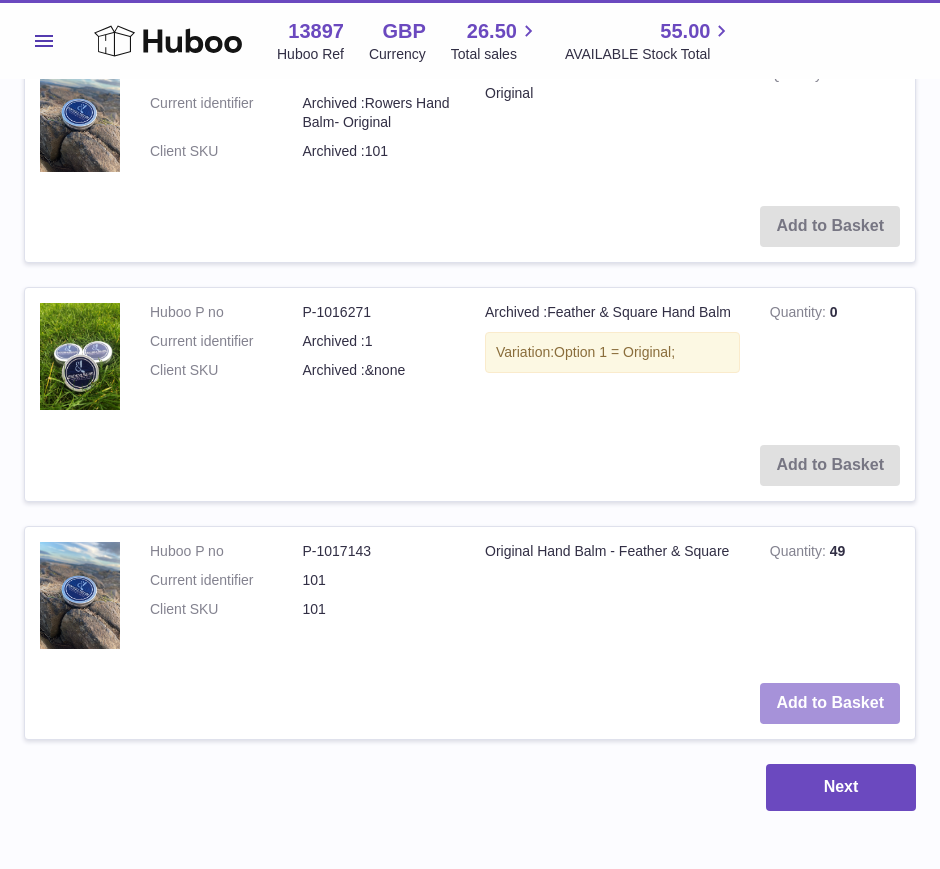 click on "Add to Basket" at bounding box center (830, 703) 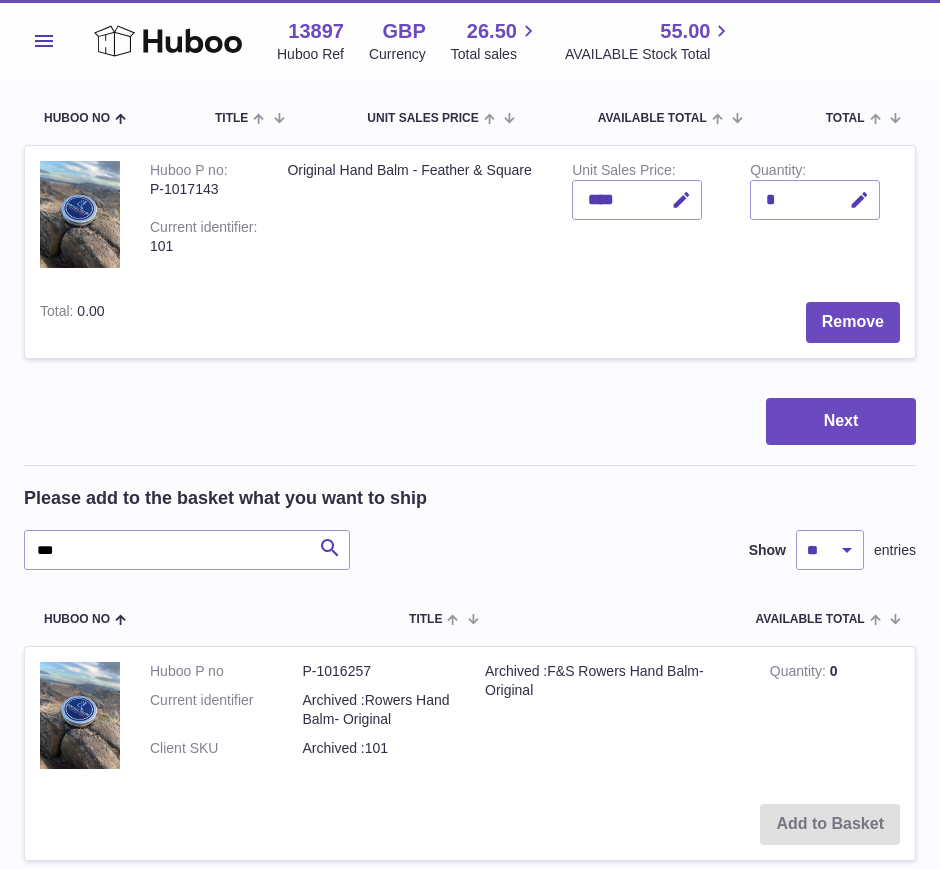 scroll, scrollTop: 189, scrollLeft: 0, axis: vertical 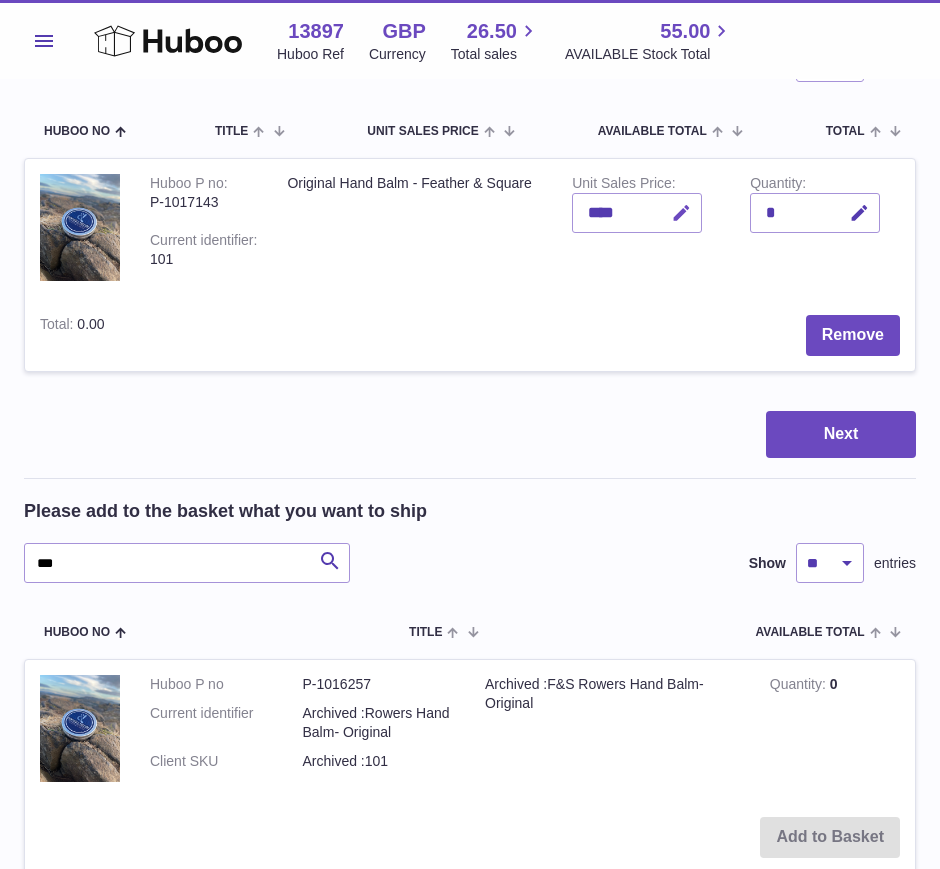 click at bounding box center (681, 213) 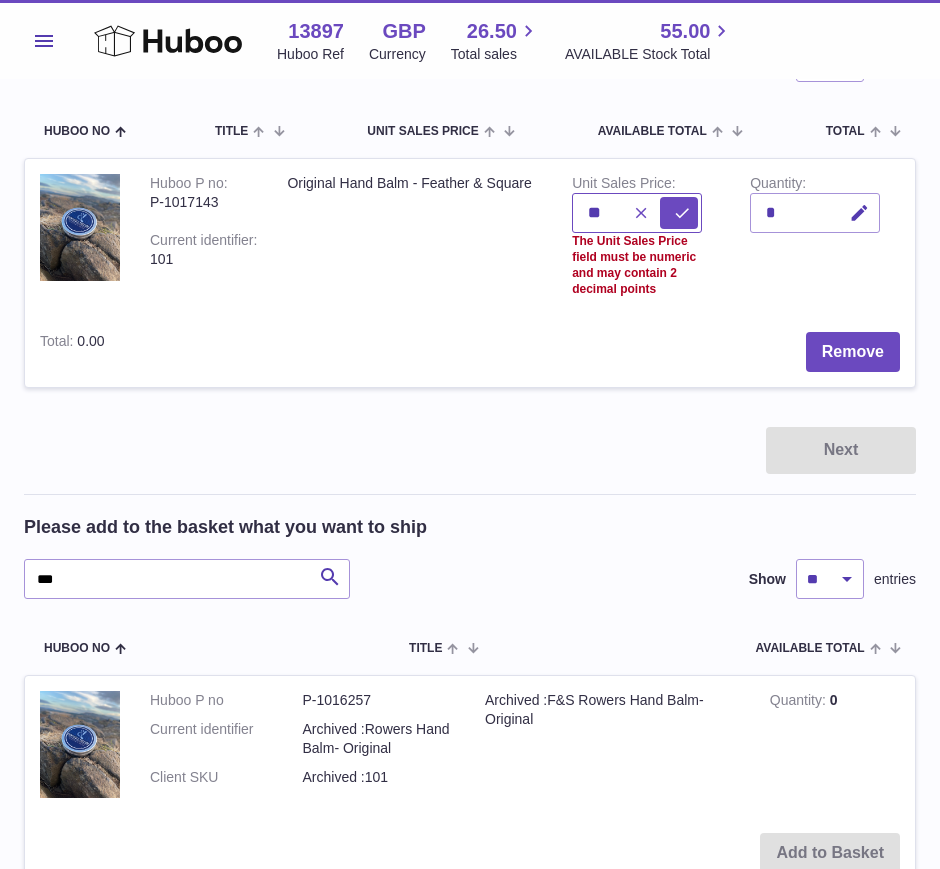 type on "*" 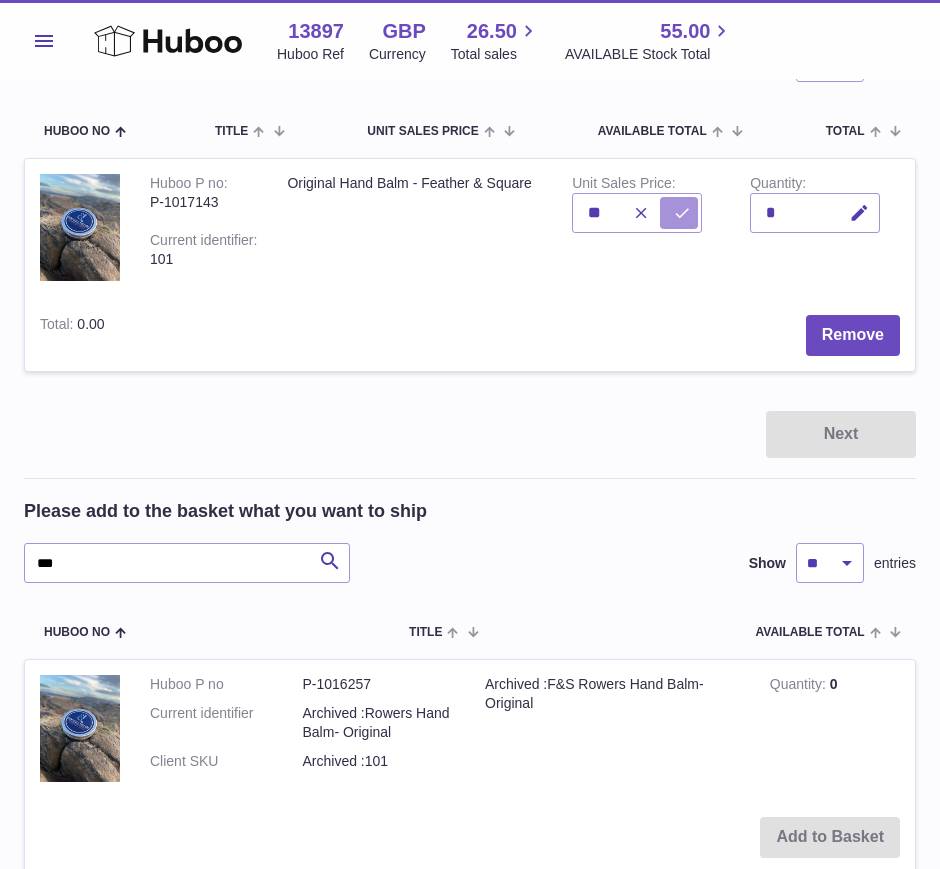 click at bounding box center (682, 213) 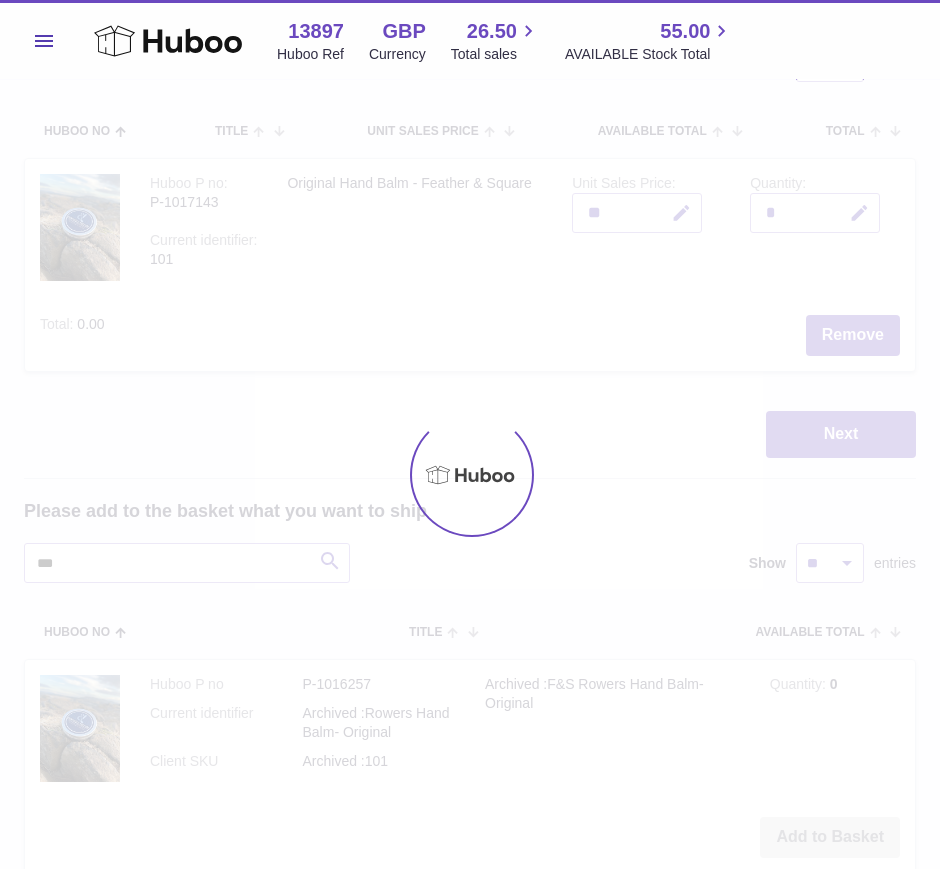 type on "*****" 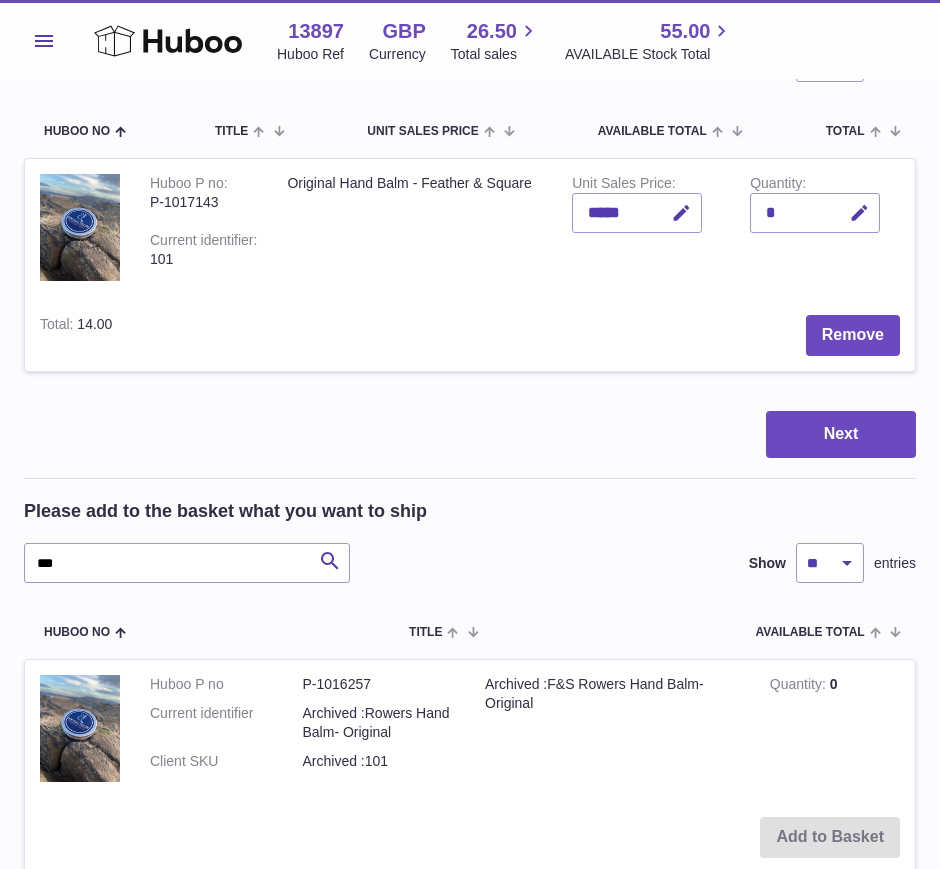 click on "Remove" at bounding box center (521, 335) 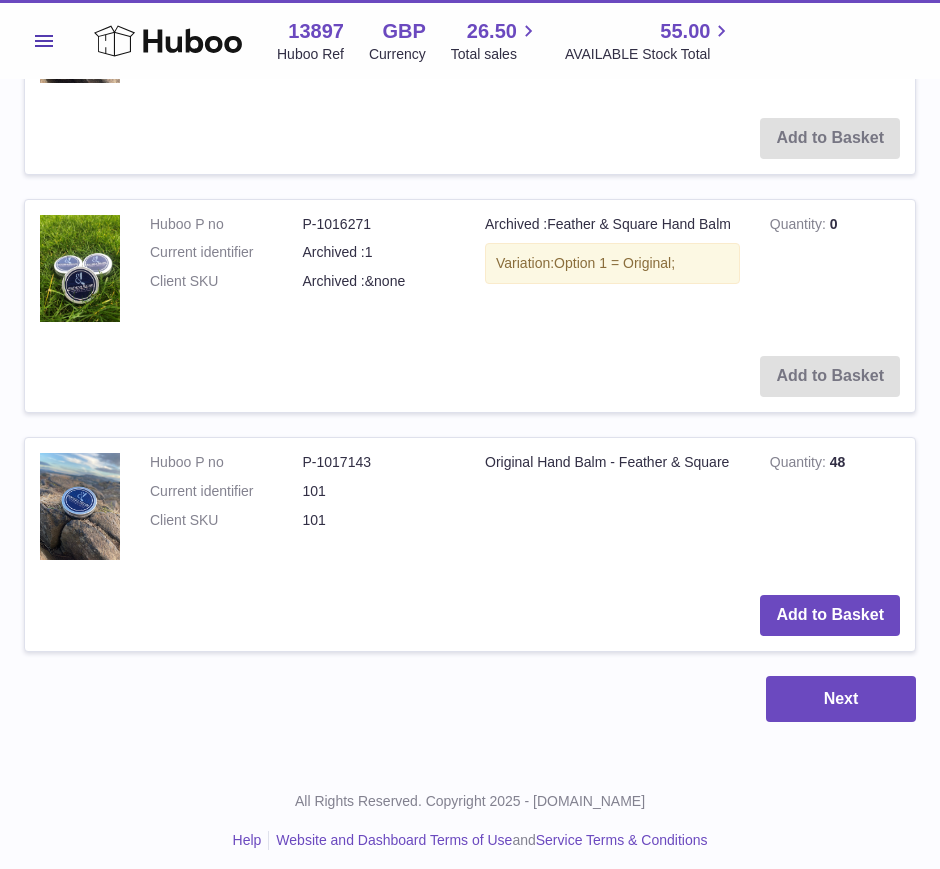 scroll, scrollTop: 891, scrollLeft: 0, axis: vertical 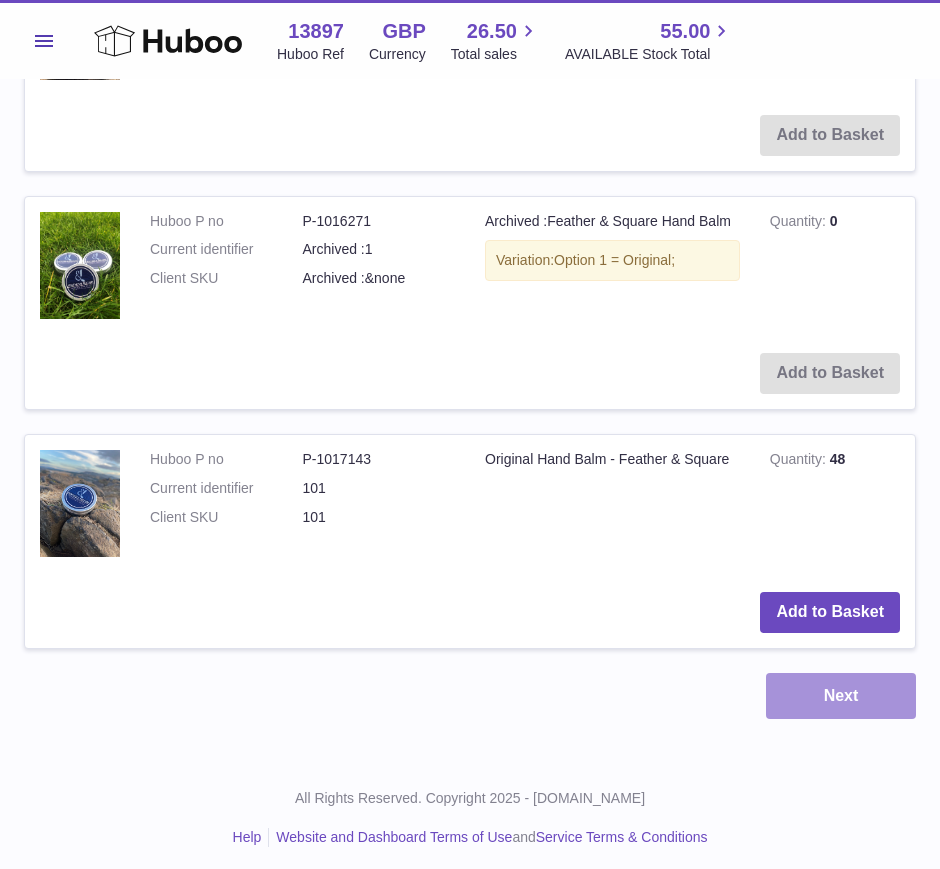 click on "Next" at bounding box center (841, 696) 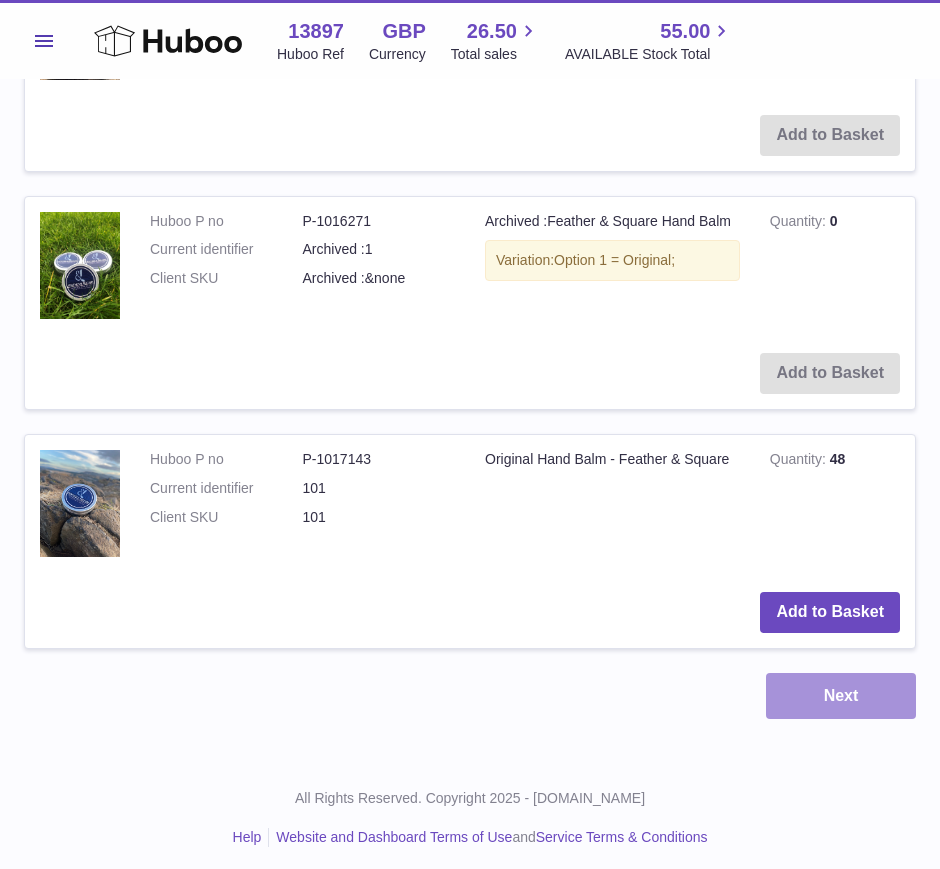 scroll, scrollTop: 0, scrollLeft: 0, axis: both 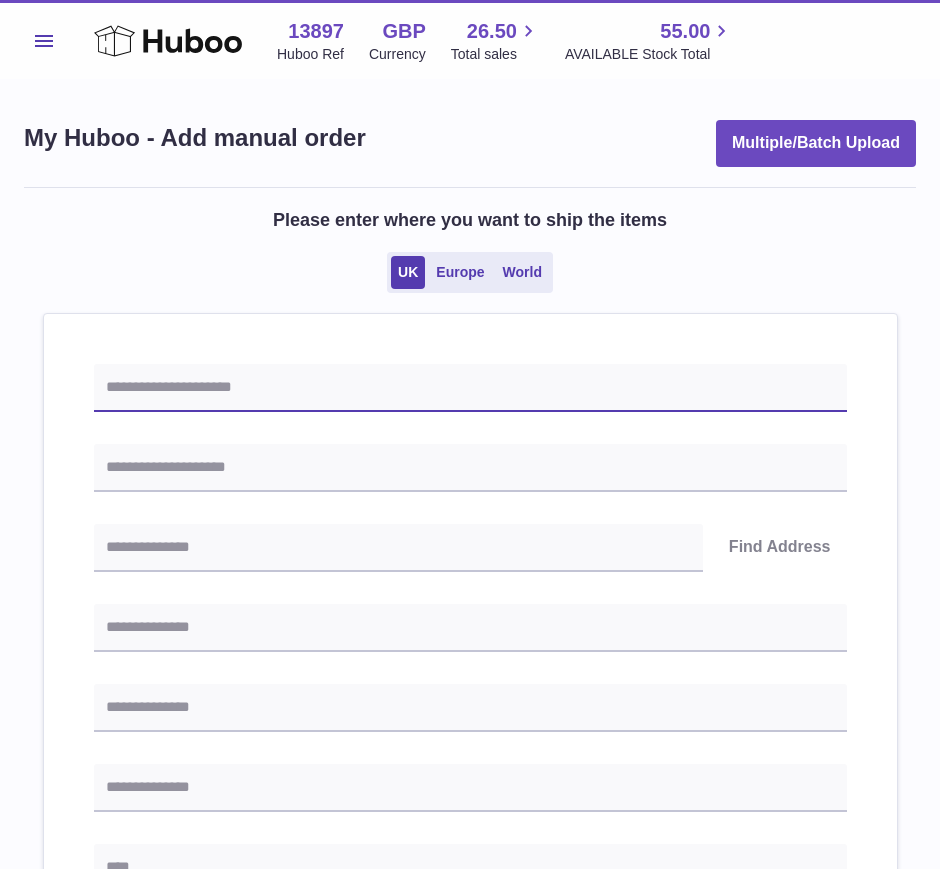click at bounding box center (470, 388) 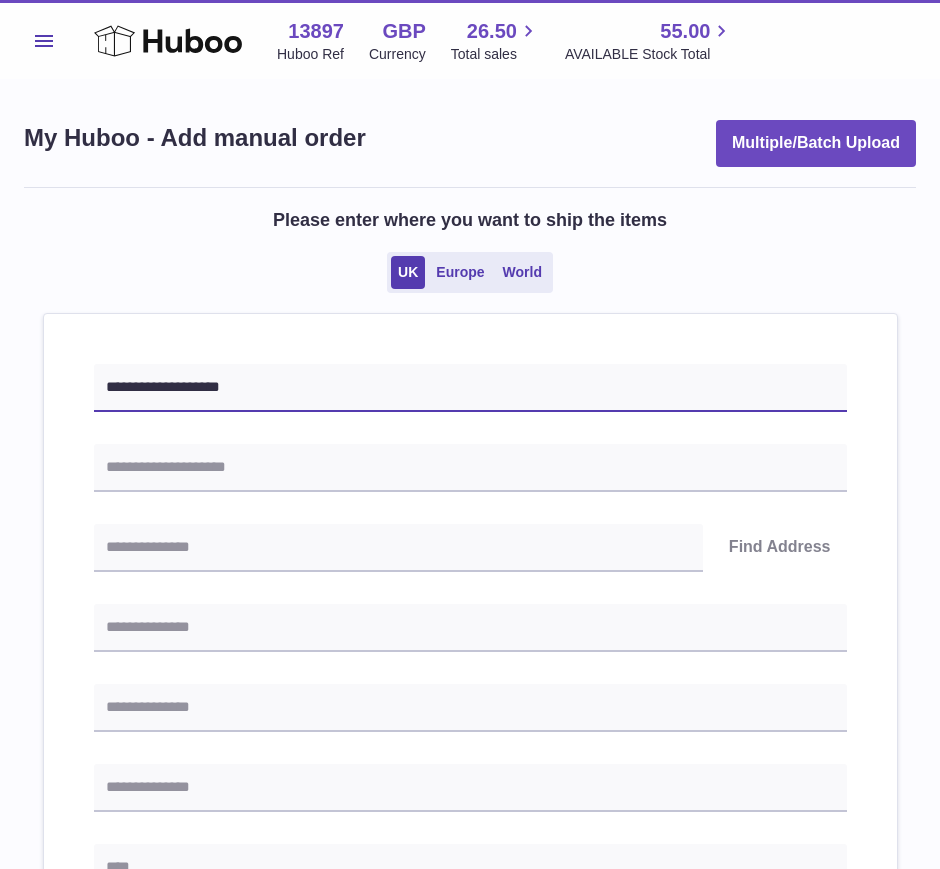 type on "**********" 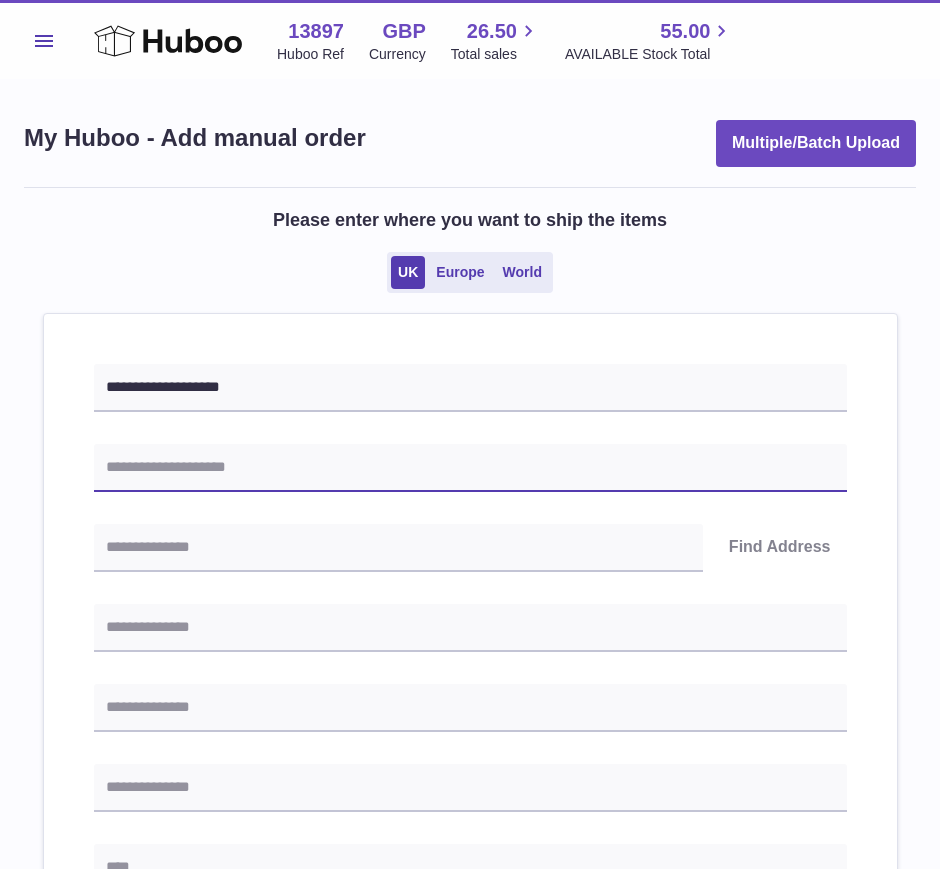 click at bounding box center [470, 468] 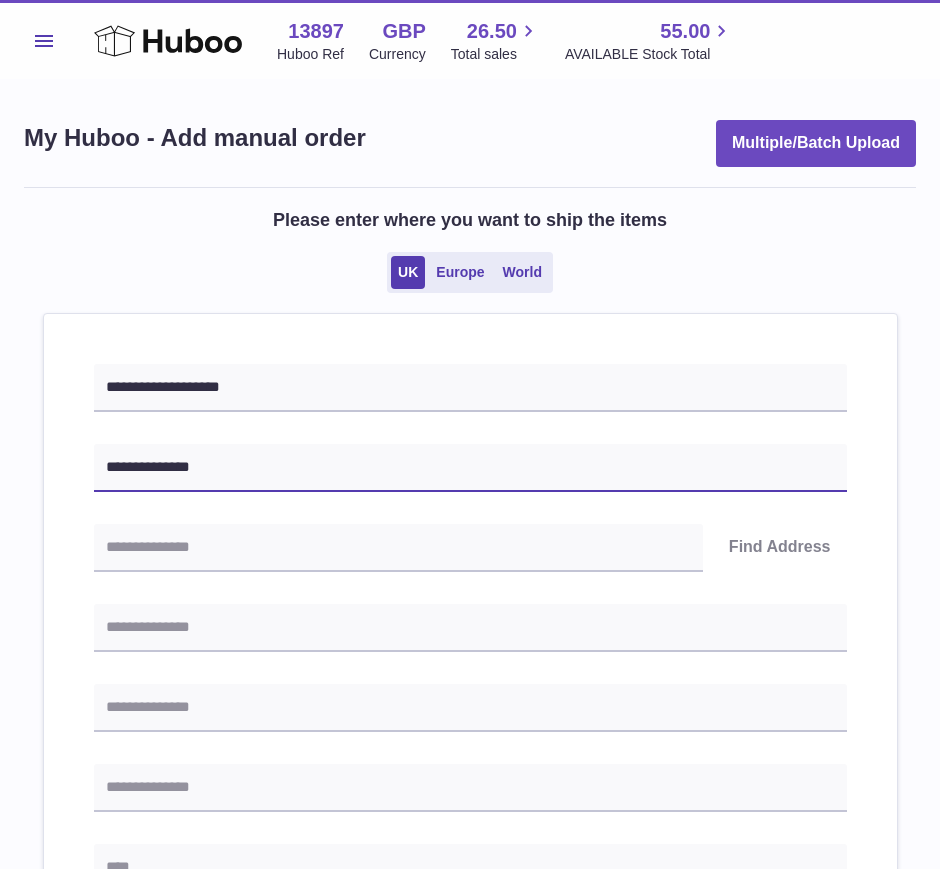 type on "**********" 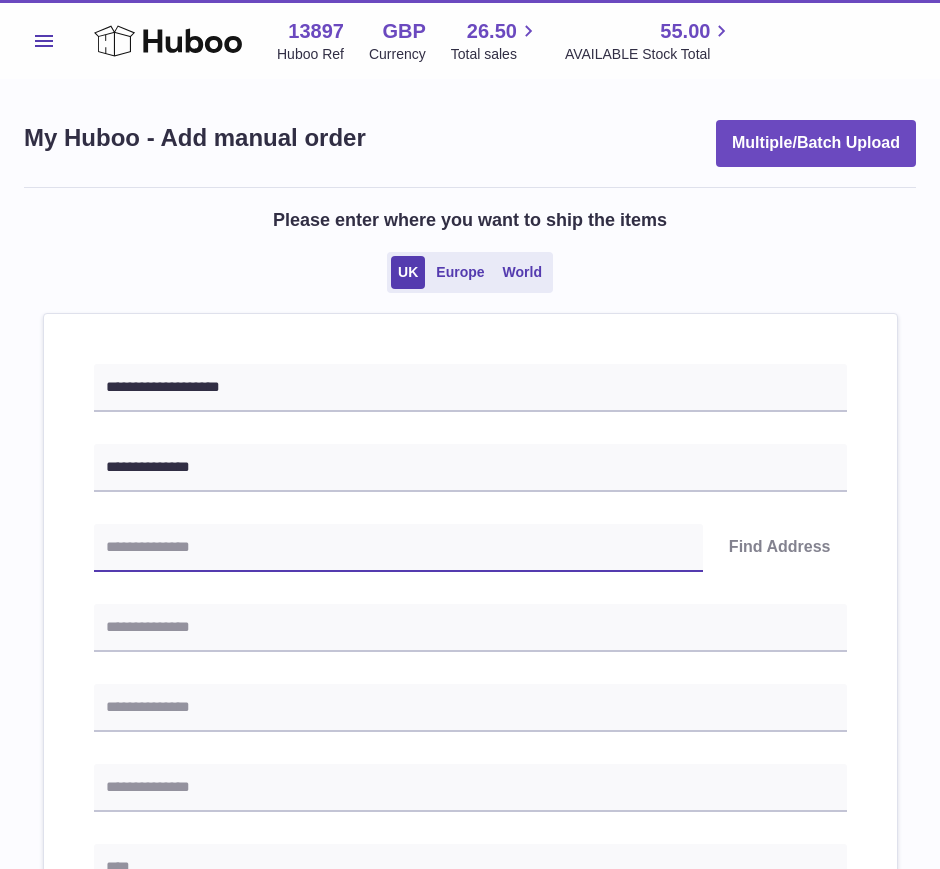 click at bounding box center (398, 548) 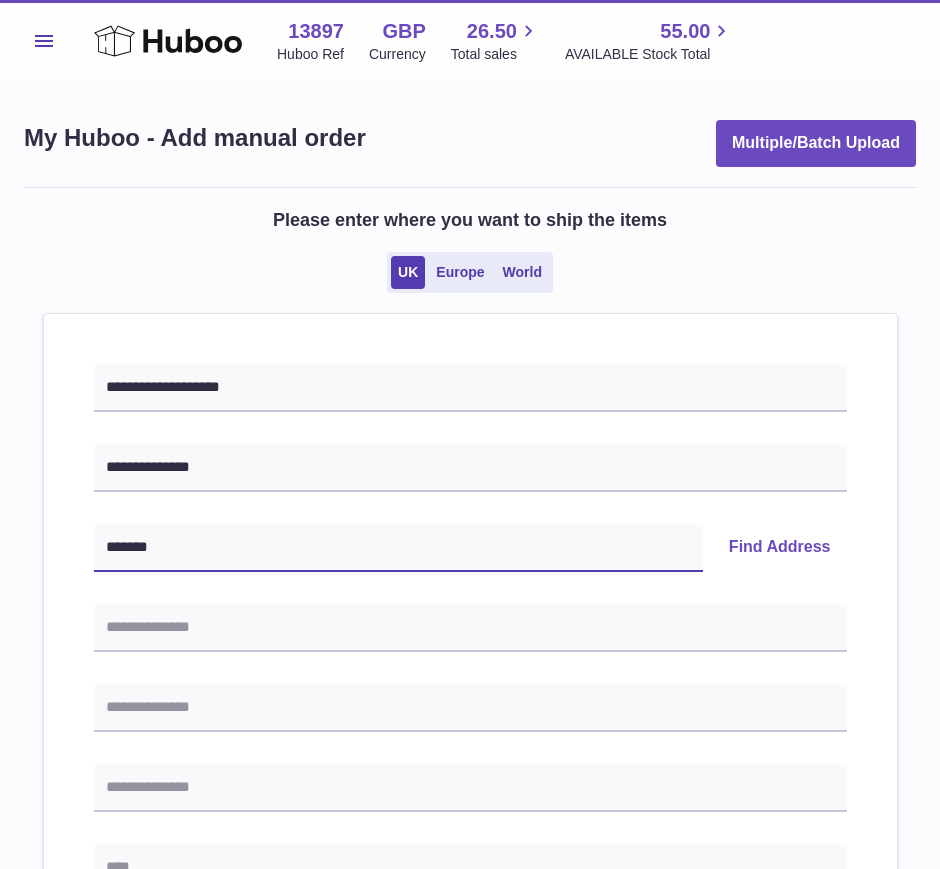 type on "*******" 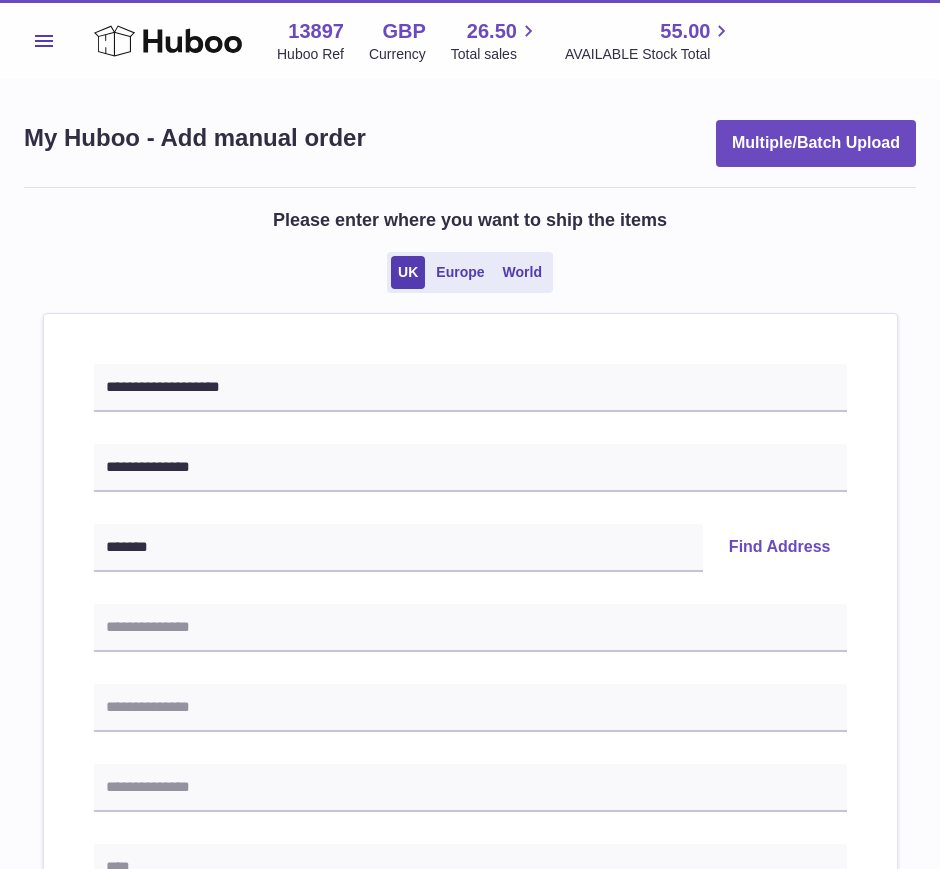click on "Find Address" at bounding box center (780, 548) 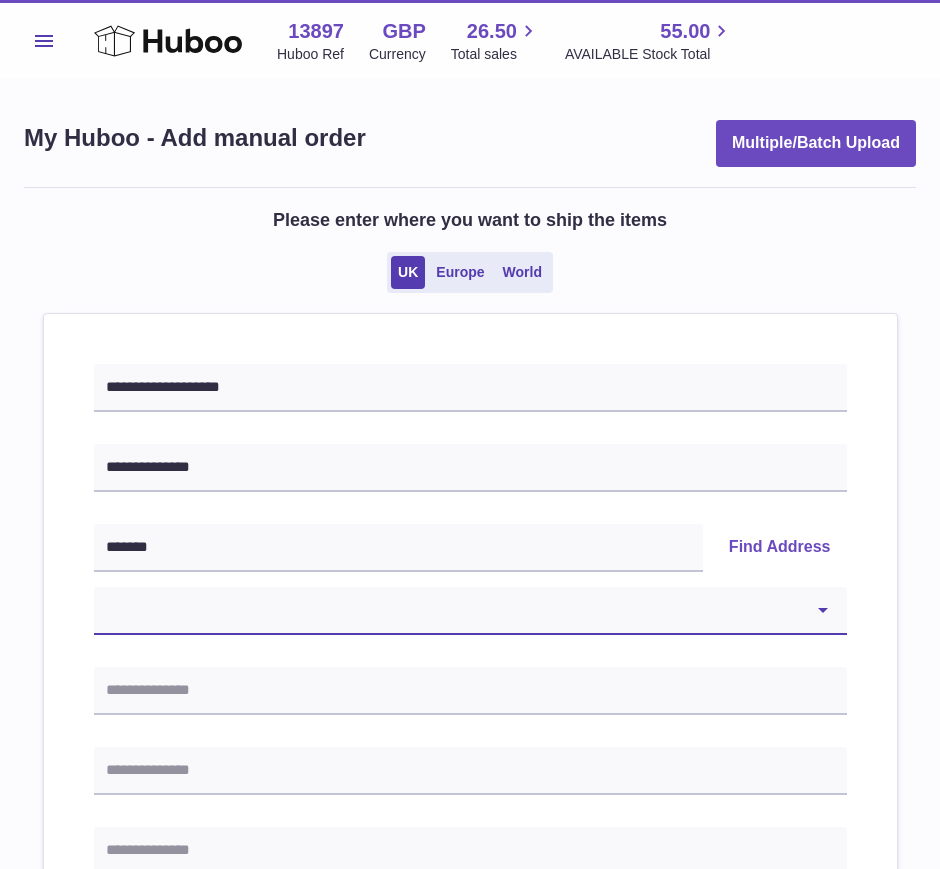 click on "**********" at bounding box center (470, 611) 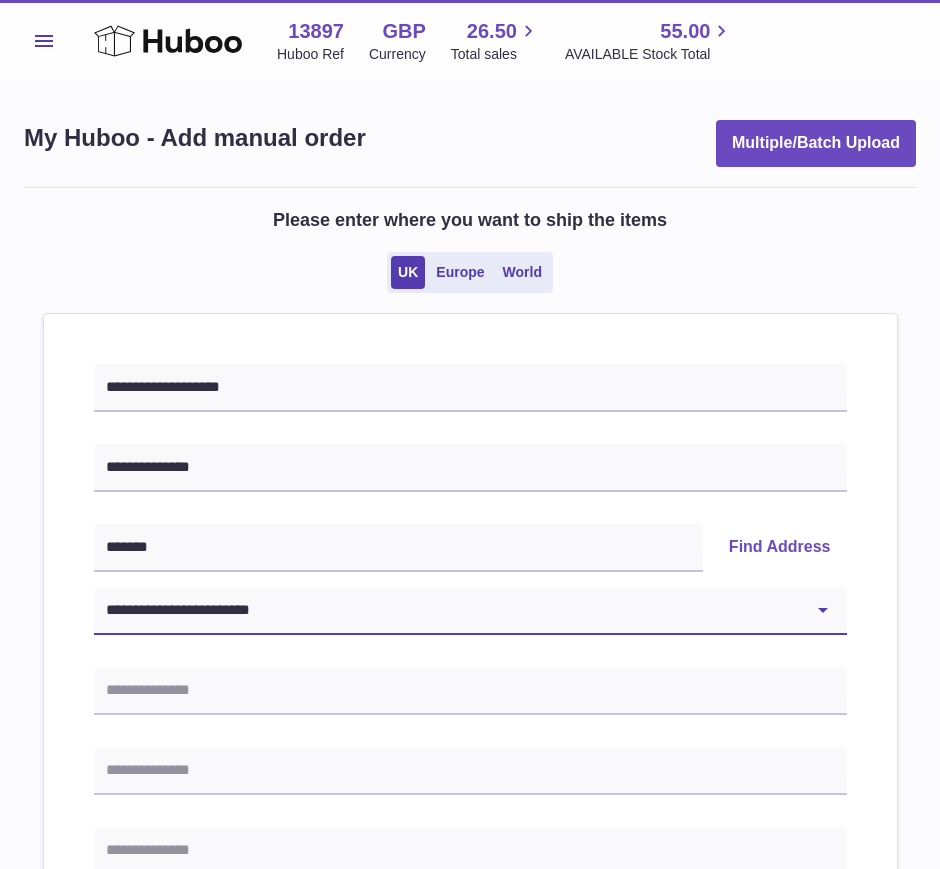 click on "**********" at bounding box center (470, 611) 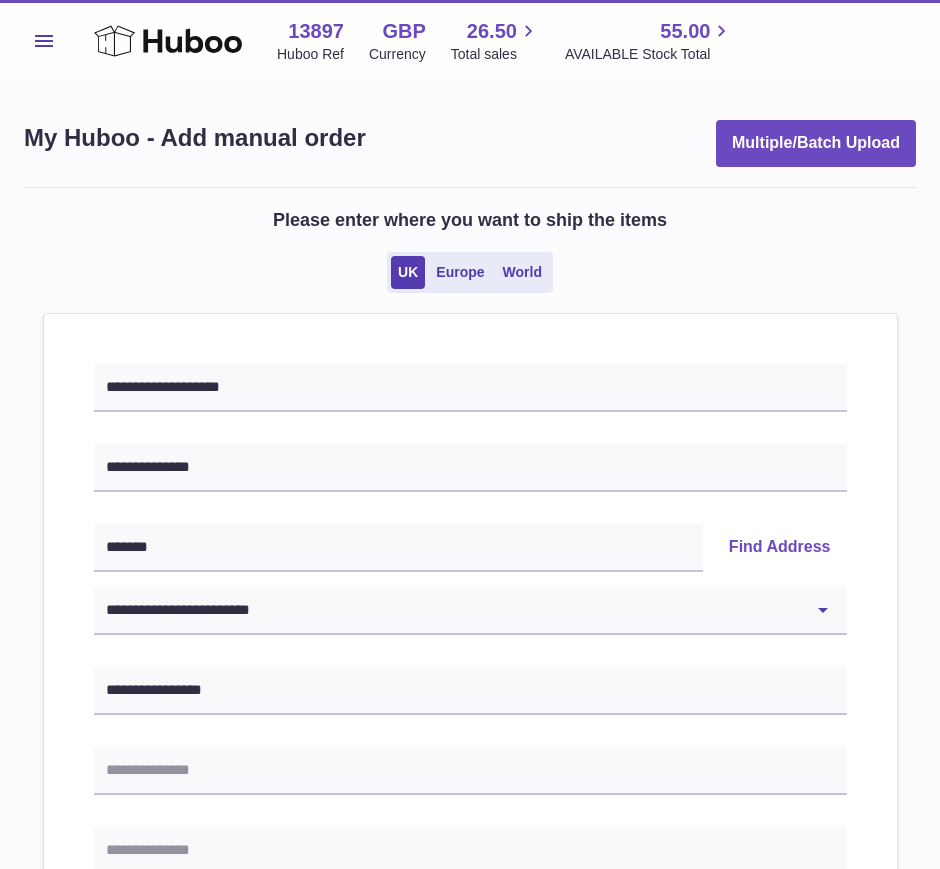 click on "**********" at bounding box center [470, 976] 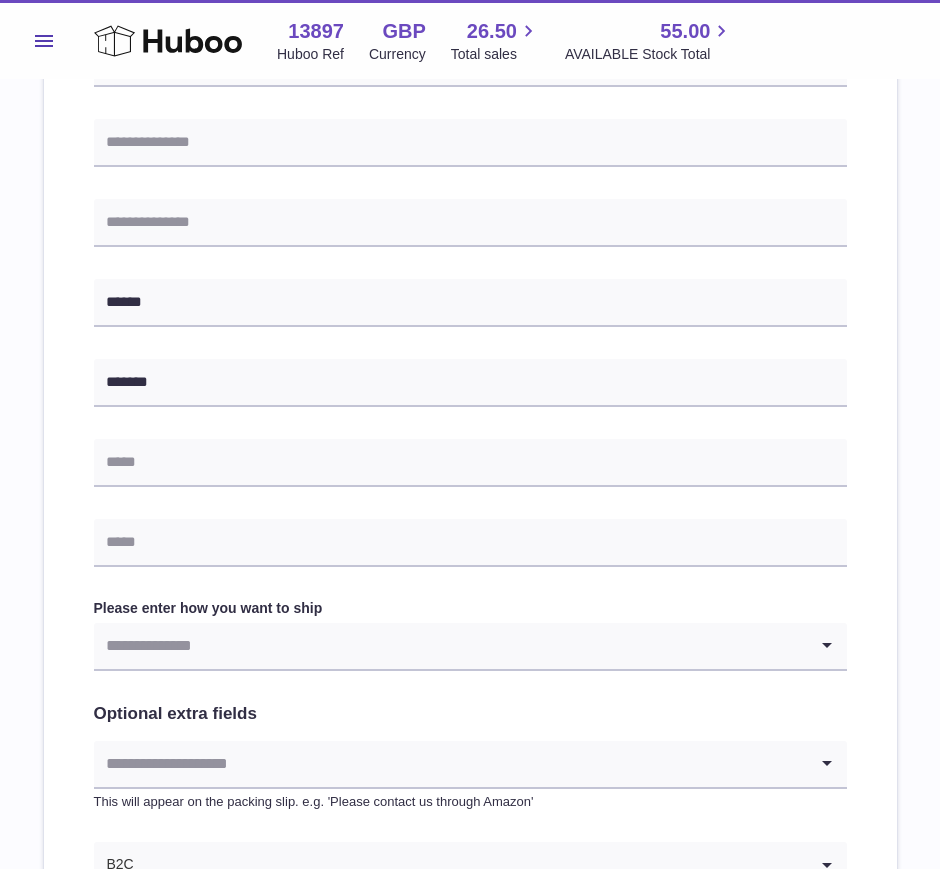 scroll, scrollTop: 629, scrollLeft: 0, axis: vertical 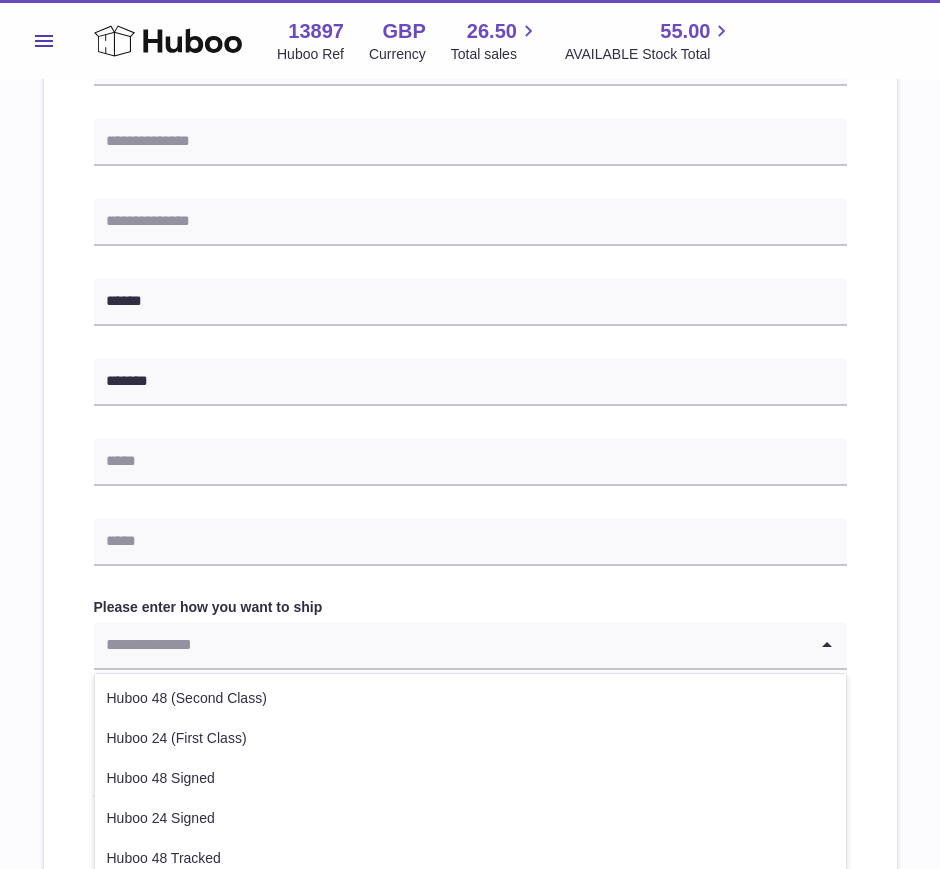 click at bounding box center (450, 645) 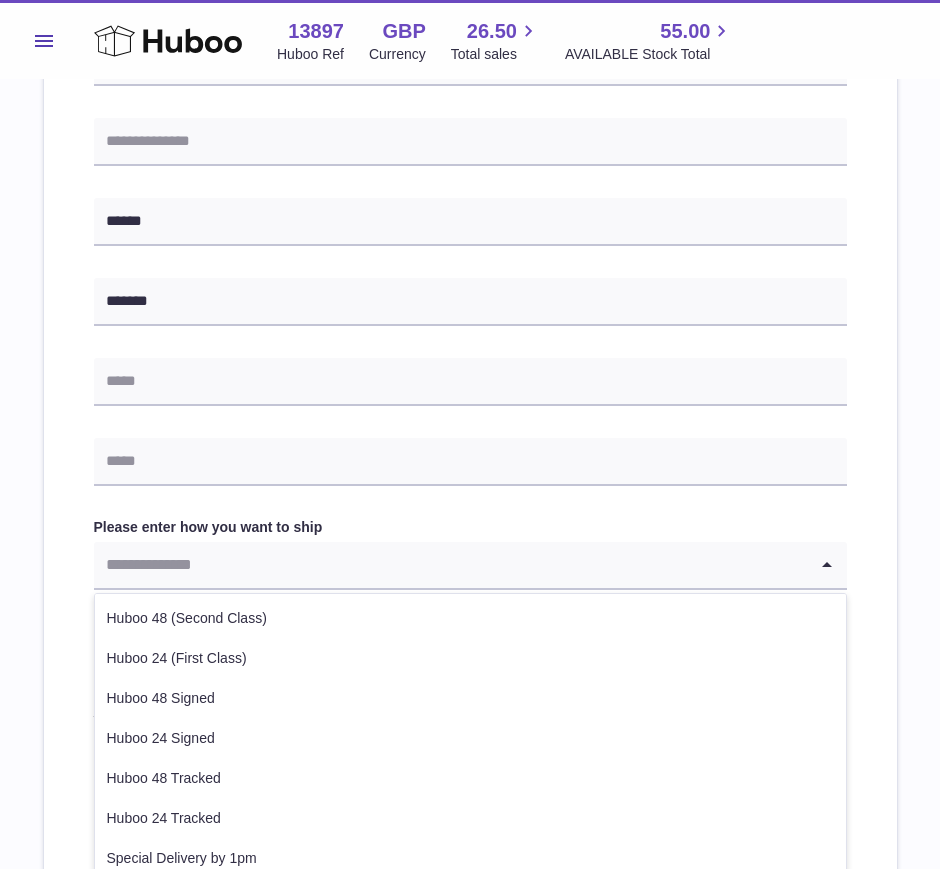 scroll, scrollTop: 720, scrollLeft: 0, axis: vertical 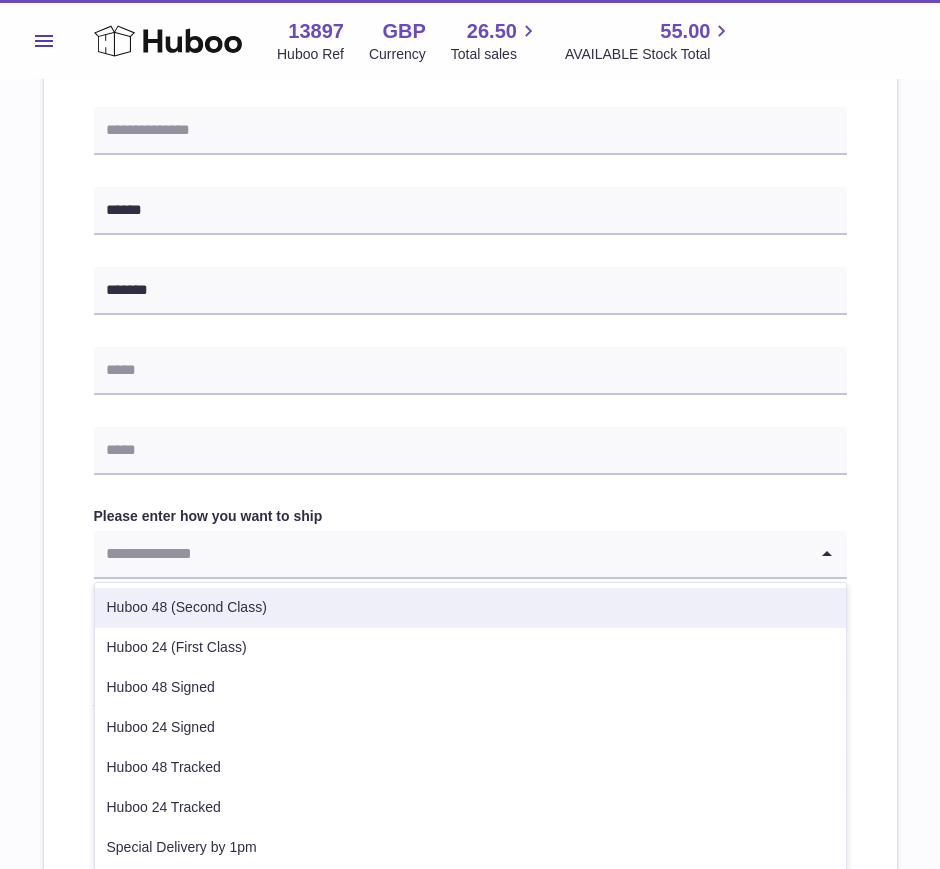 click on "Huboo 48 (Second Class)" at bounding box center [470, 608] 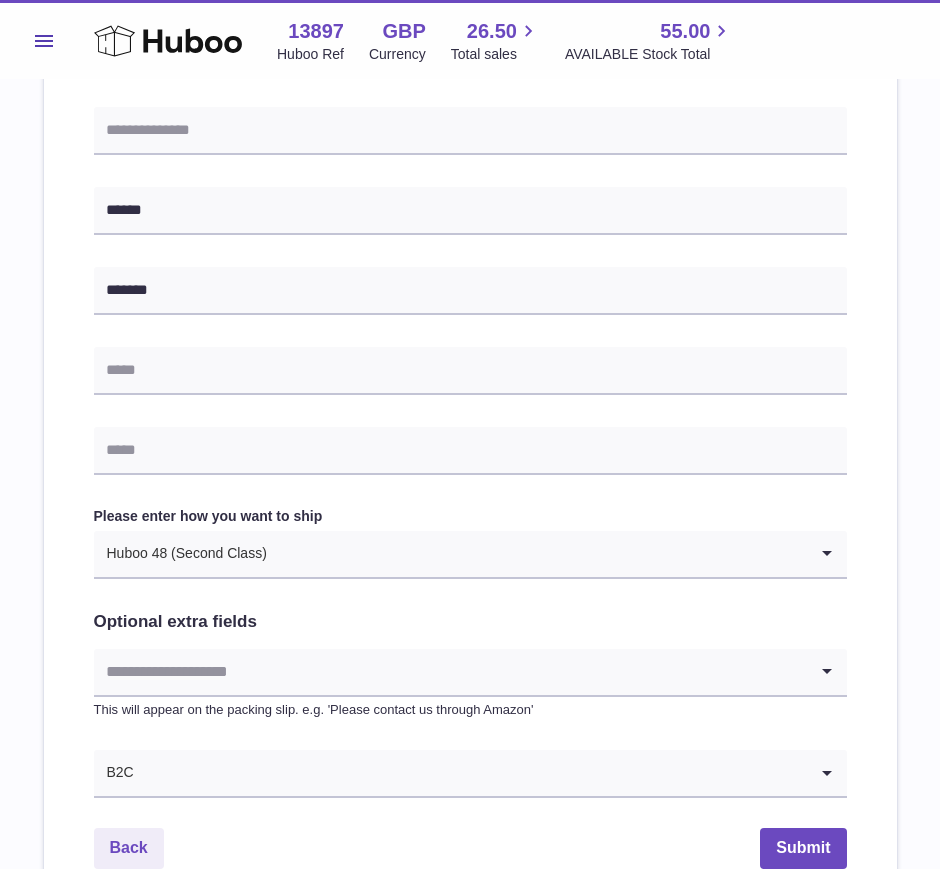 click at bounding box center [450, 672] 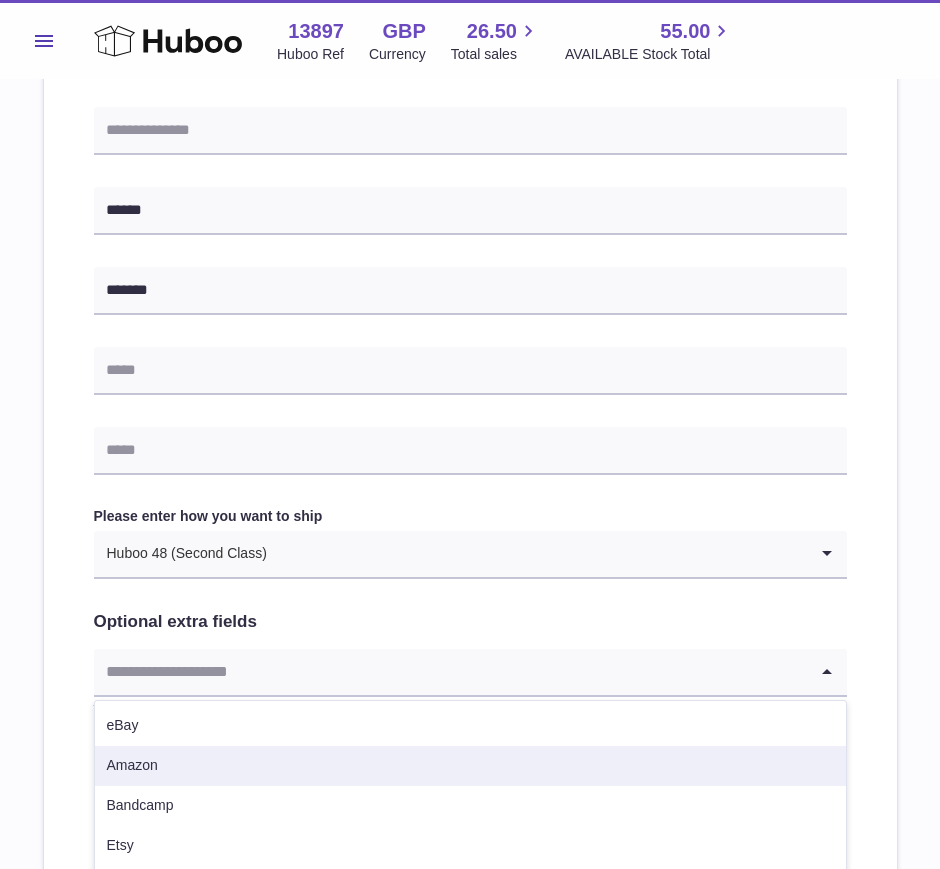 click on "Amazon" at bounding box center [470, 766] 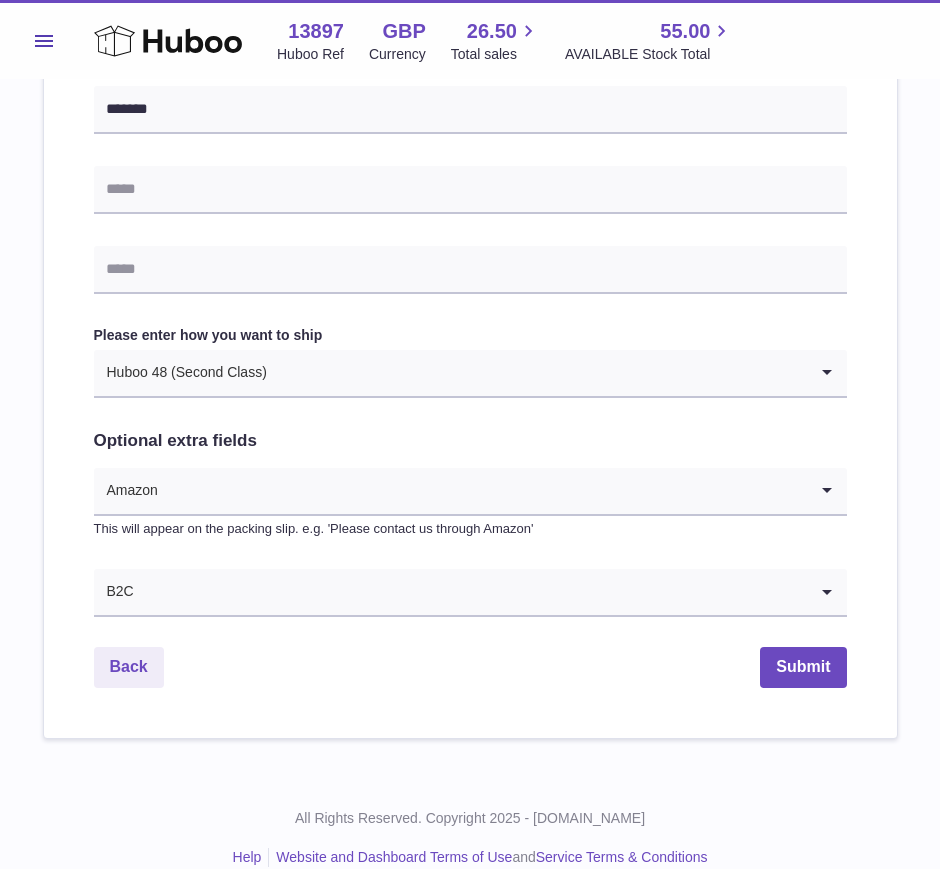 scroll, scrollTop: 929, scrollLeft: 0, axis: vertical 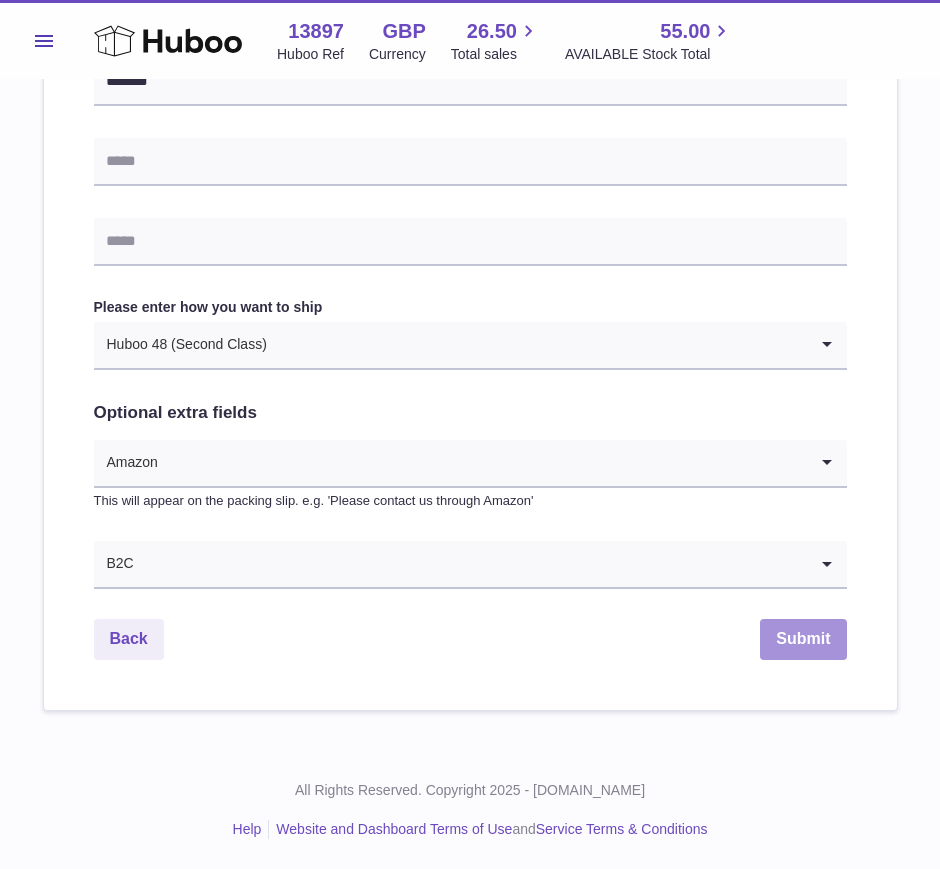 click on "Submit" at bounding box center (803, 639) 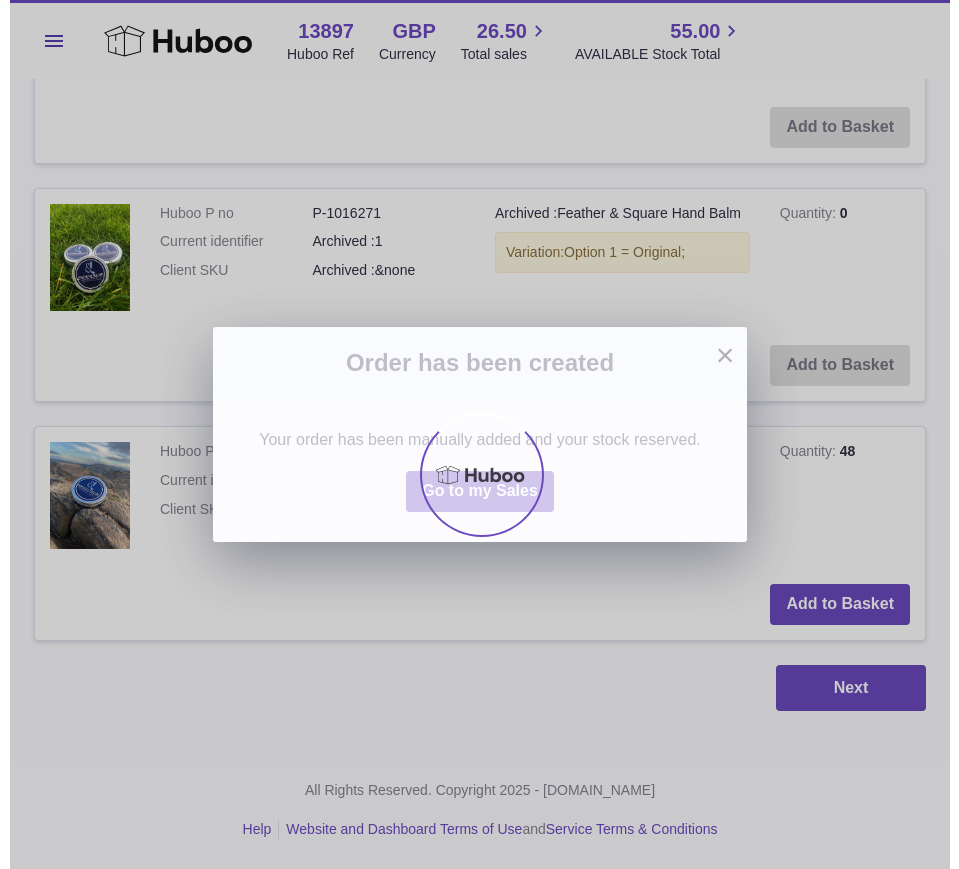 scroll, scrollTop: 0, scrollLeft: 0, axis: both 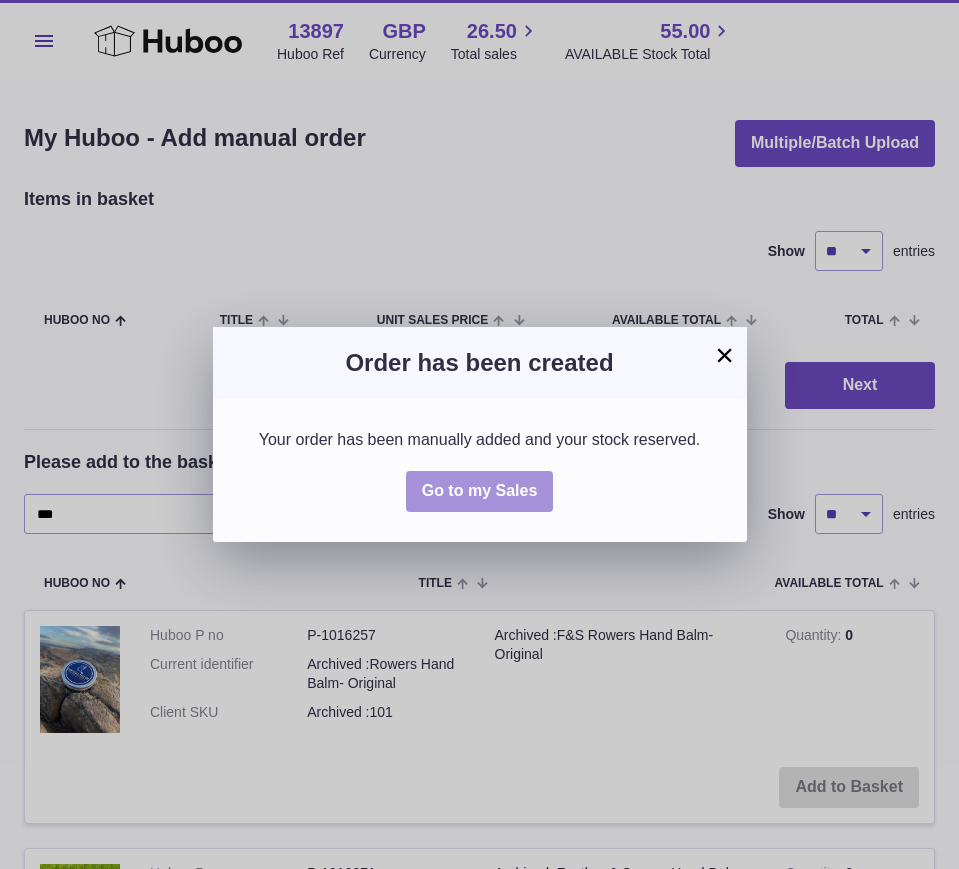 click on "Go to my Sales" at bounding box center (480, 490) 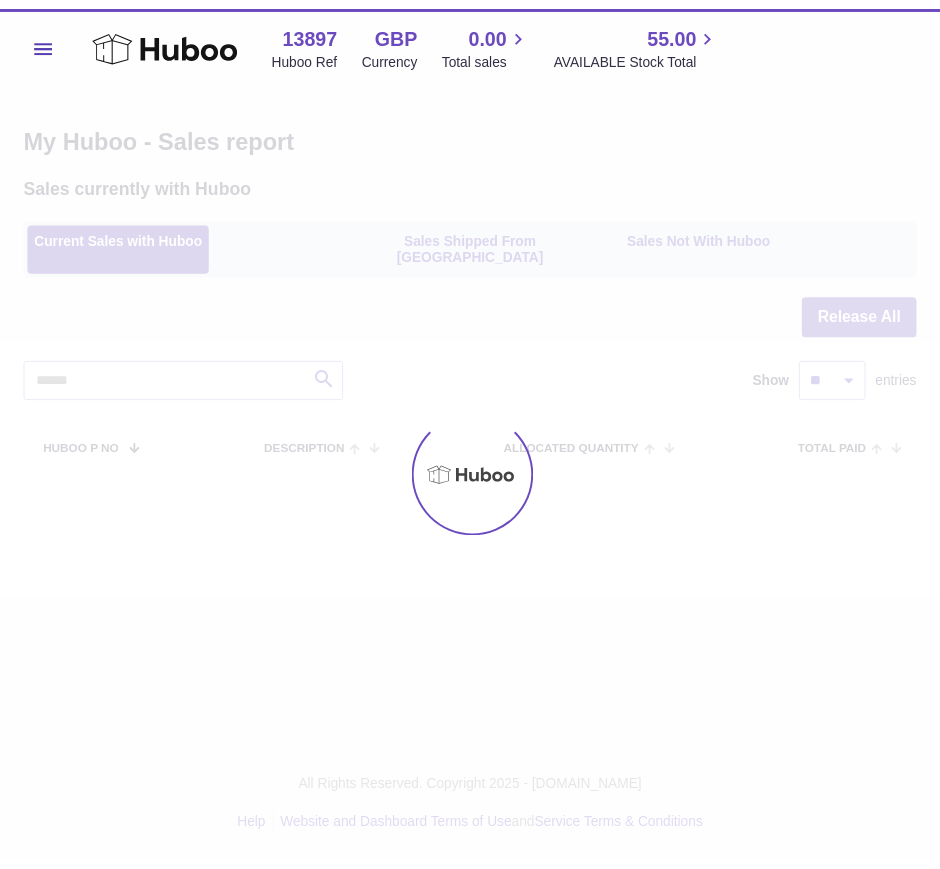 scroll, scrollTop: 0, scrollLeft: 0, axis: both 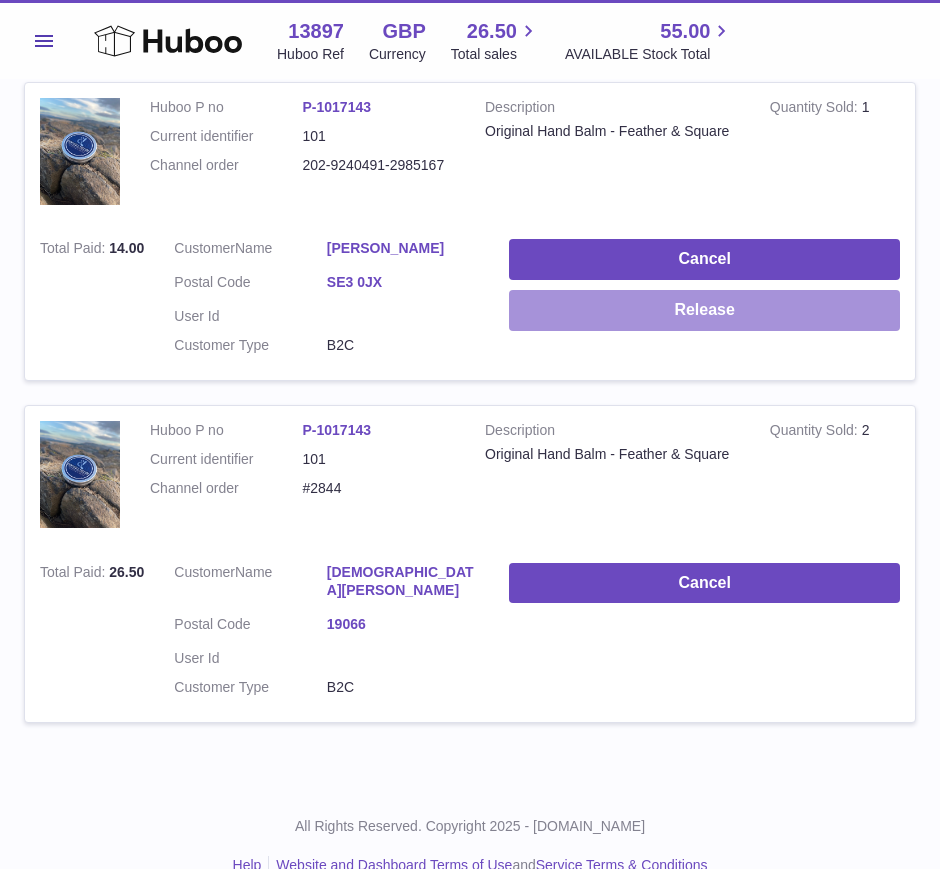 click on "Release" at bounding box center (704, 310) 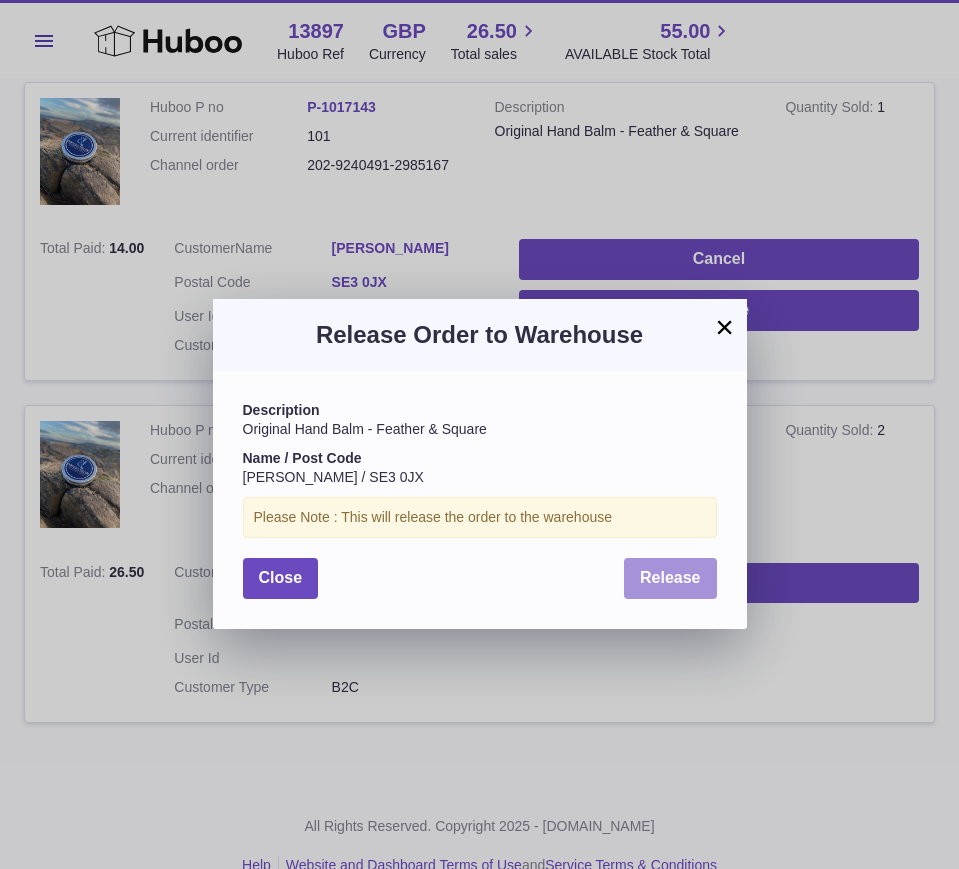 click on "Release" at bounding box center [670, 578] 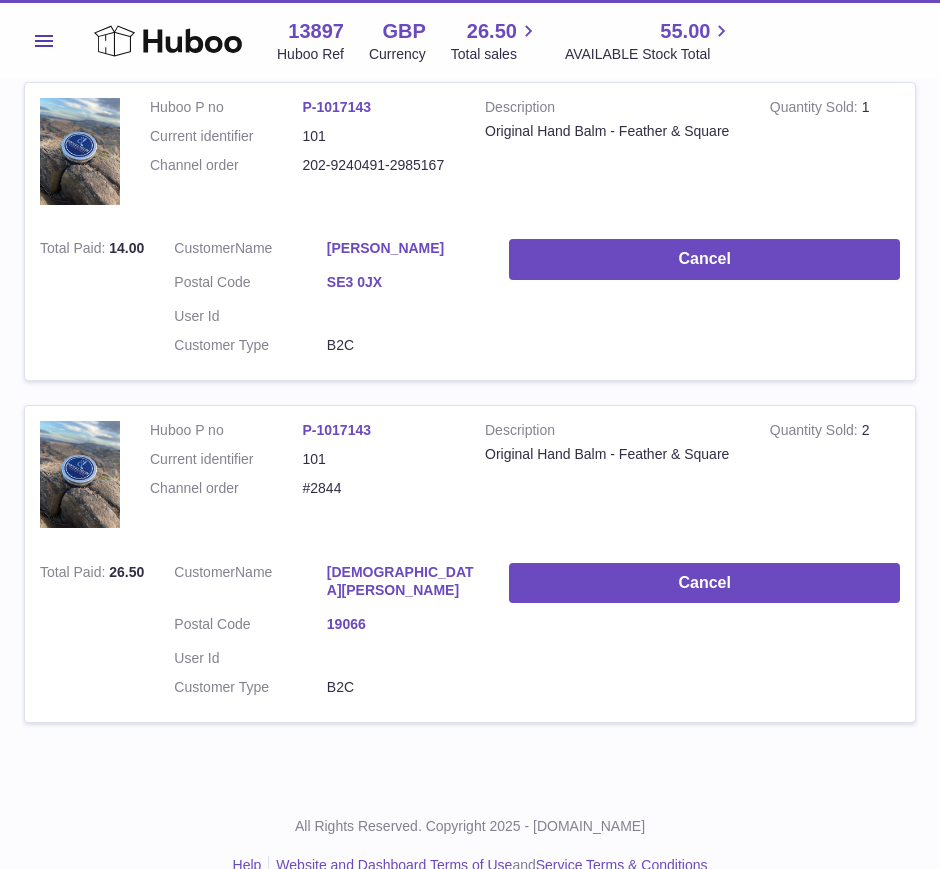 scroll, scrollTop: 0, scrollLeft: 0, axis: both 